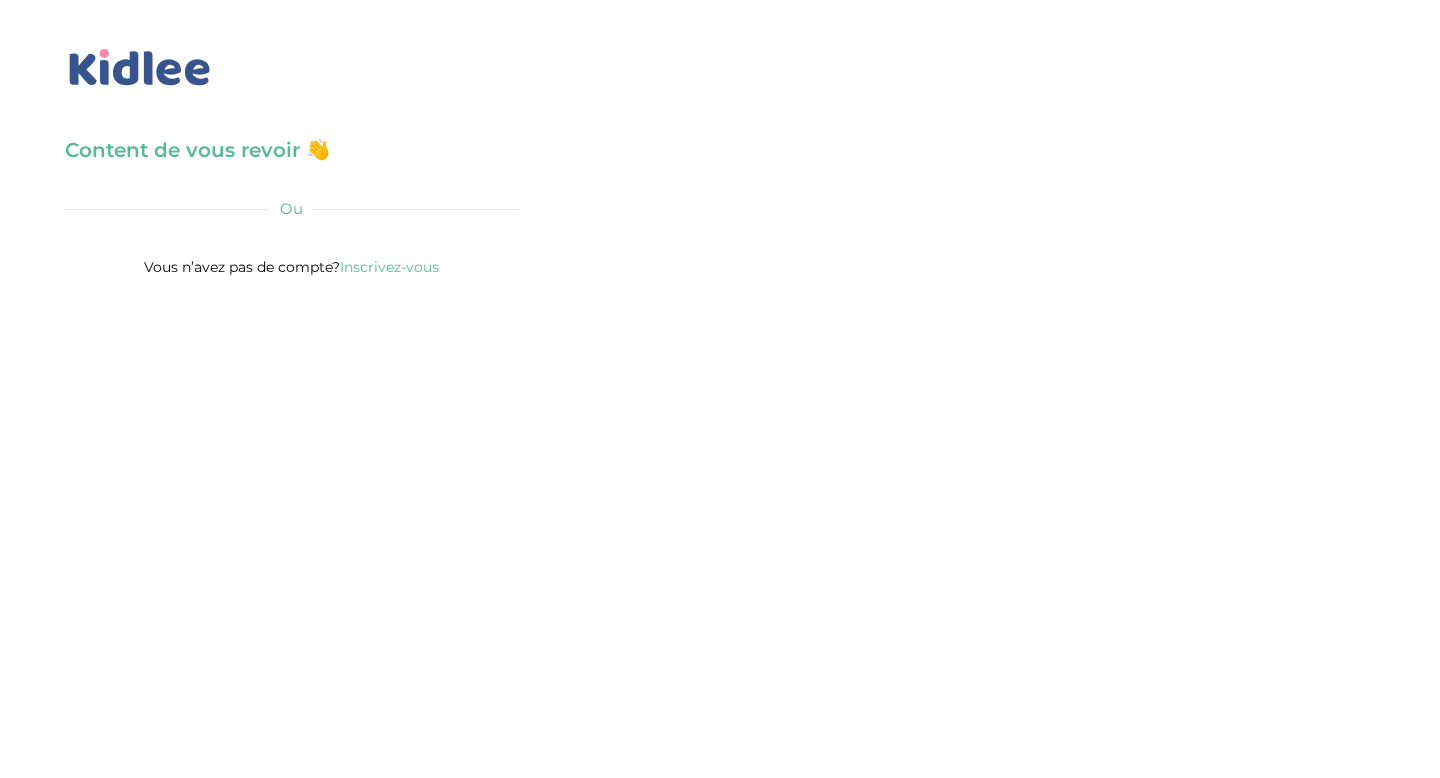 scroll, scrollTop: 0, scrollLeft: 0, axis: both 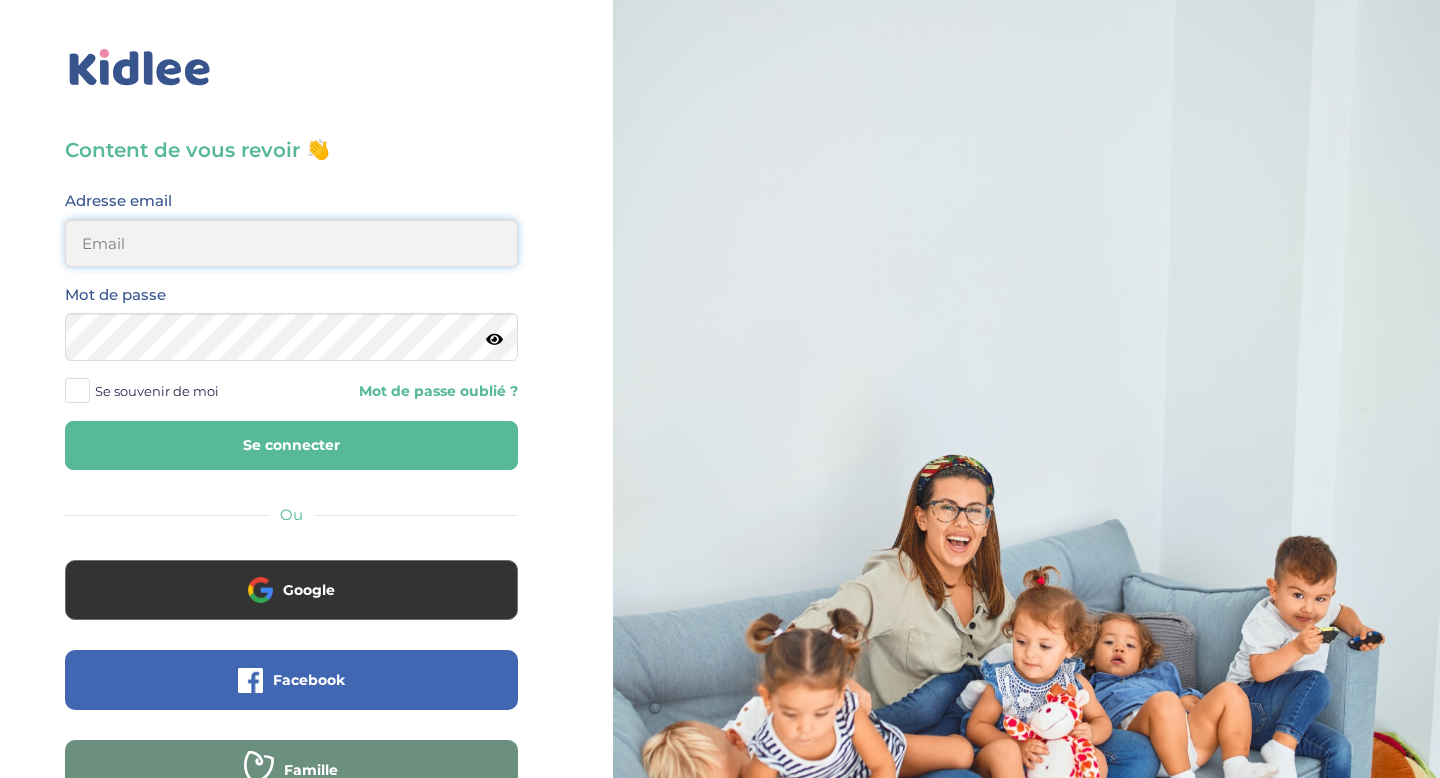 type on "sephorapartouche@gmail.com" 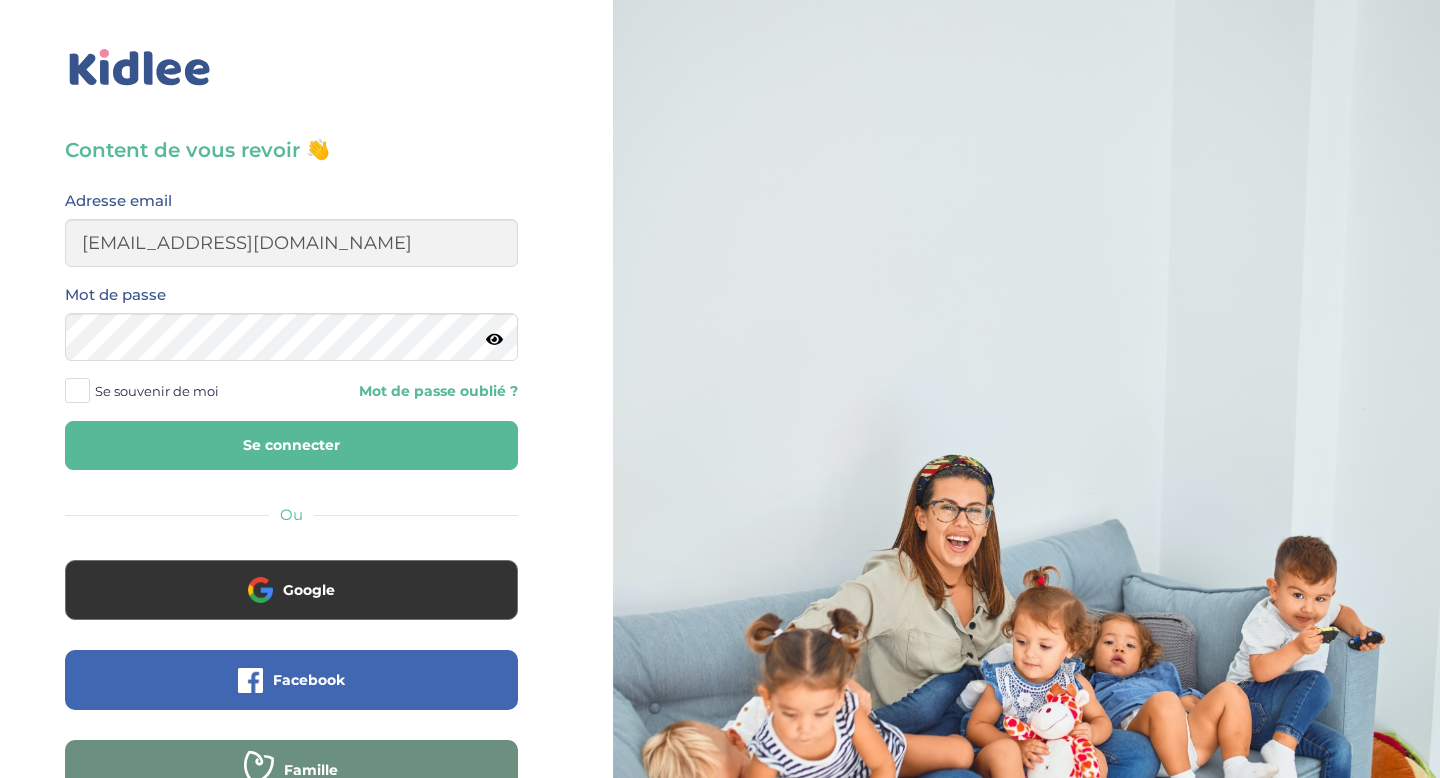 click on "Se connecter" at bounding box center [291, 445] 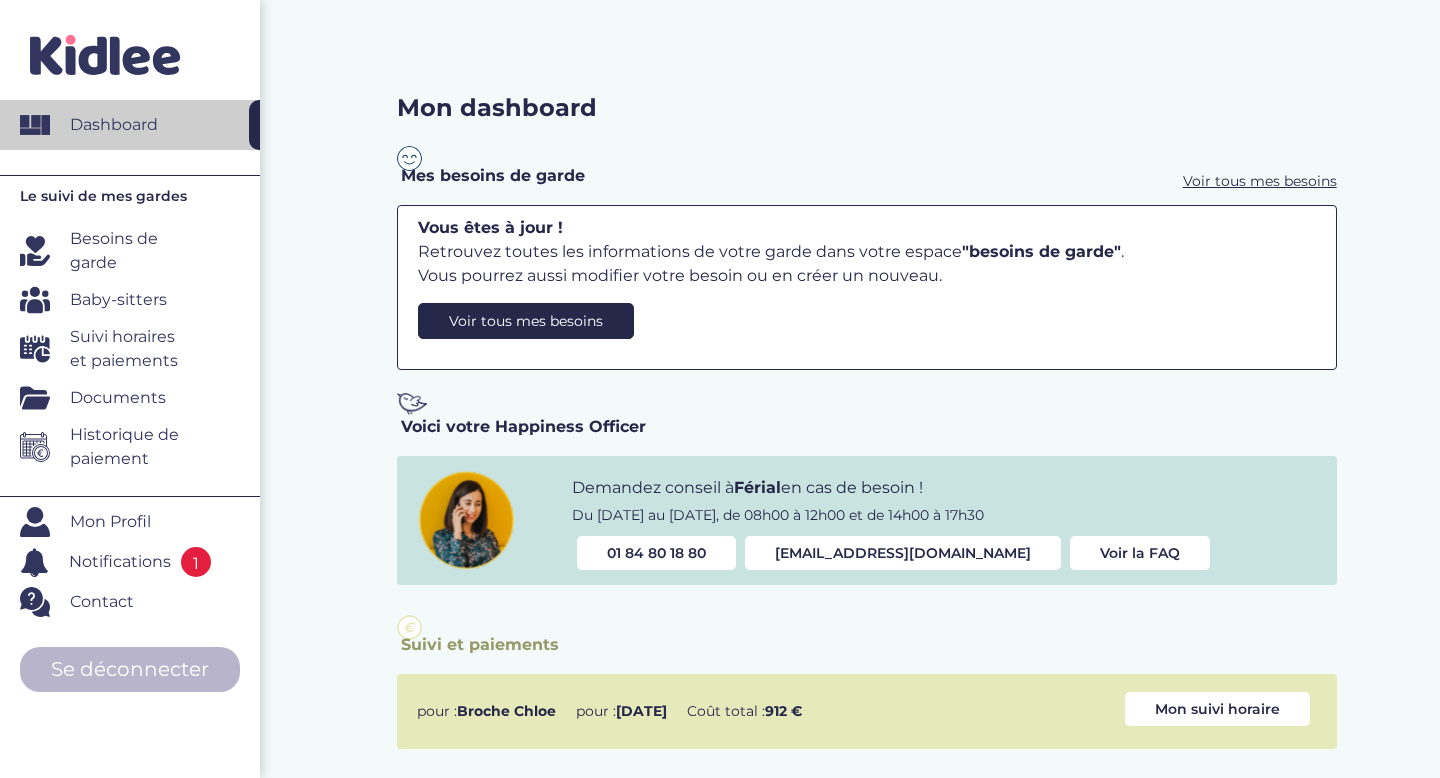 scroll, scrollTop: 0, scrollLeft: 0, axis: both 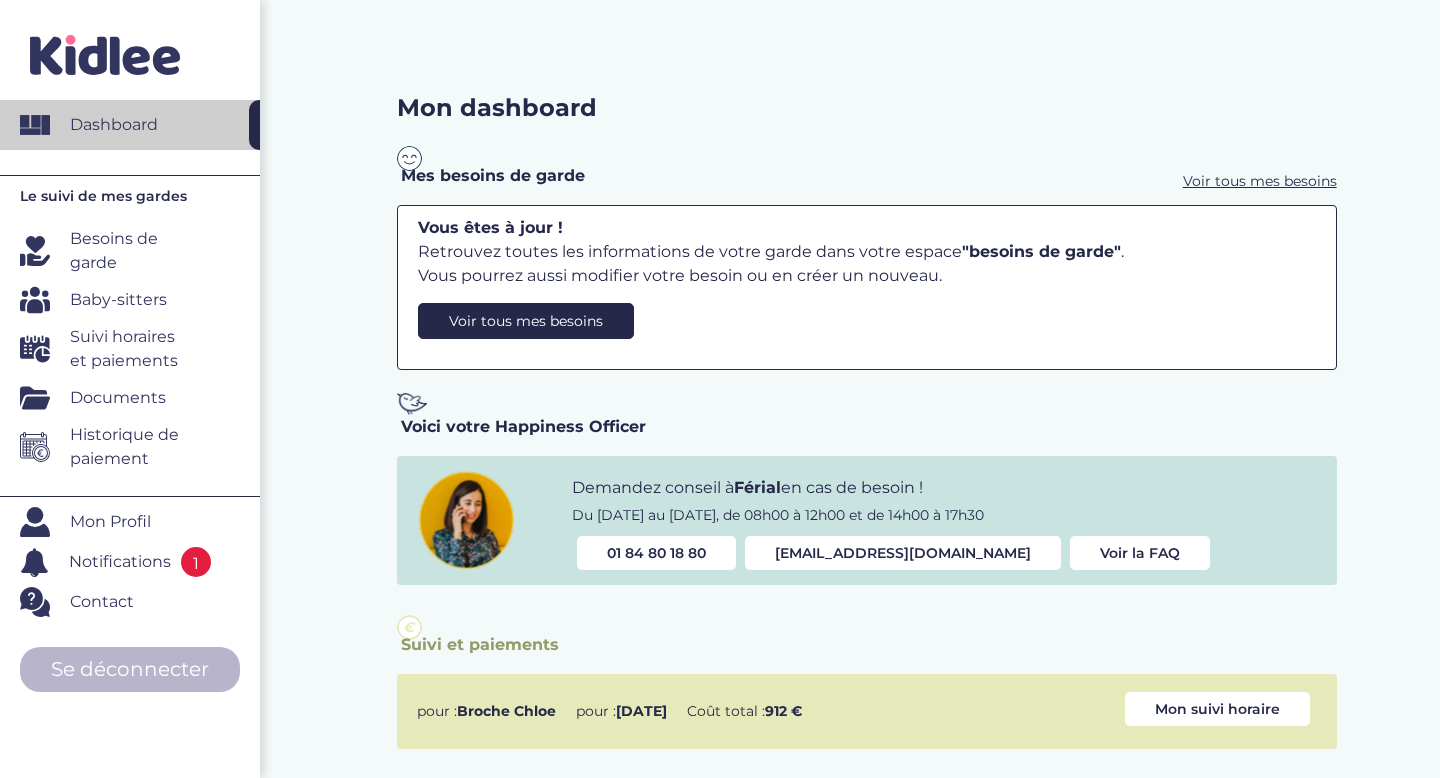 click on "Documents" at bounding box center [118, 398] 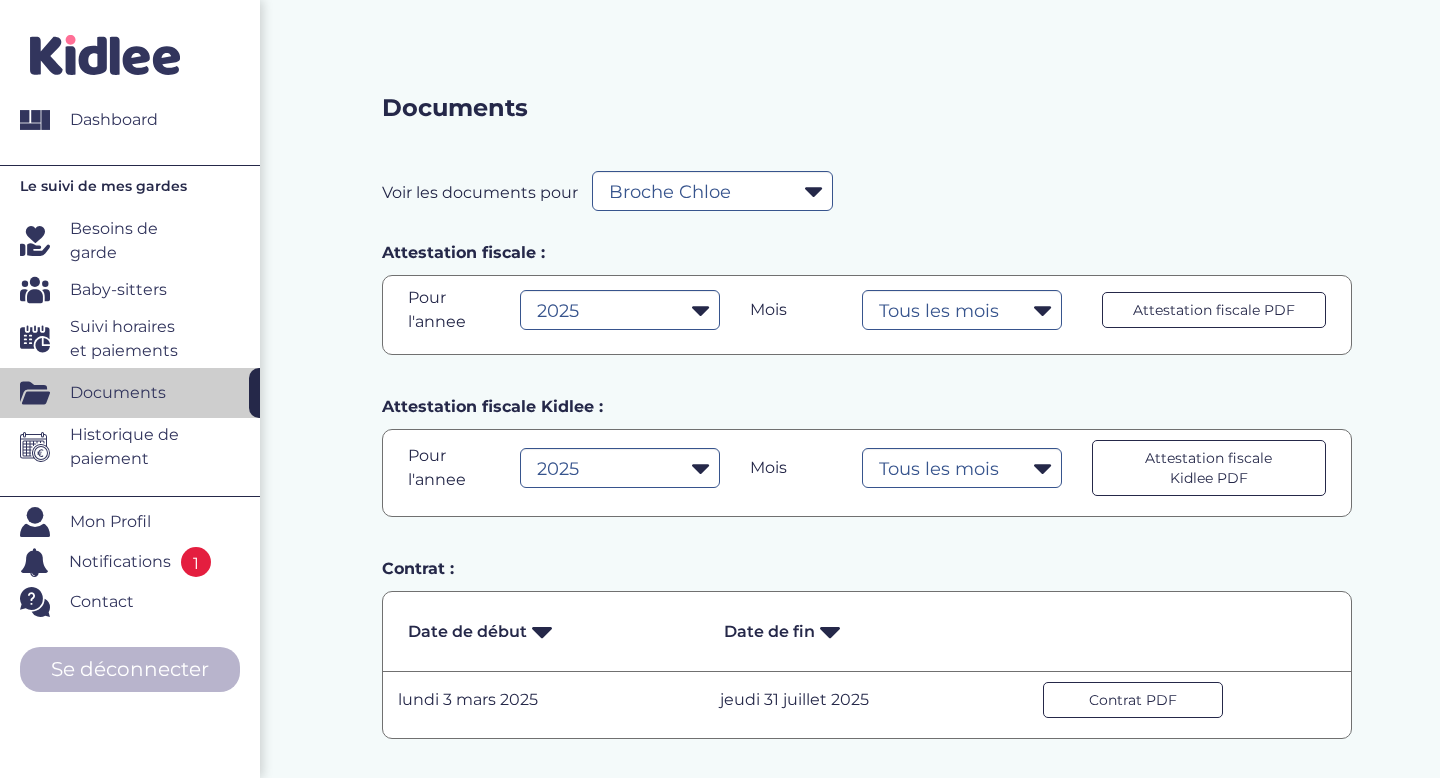 select on "40053" 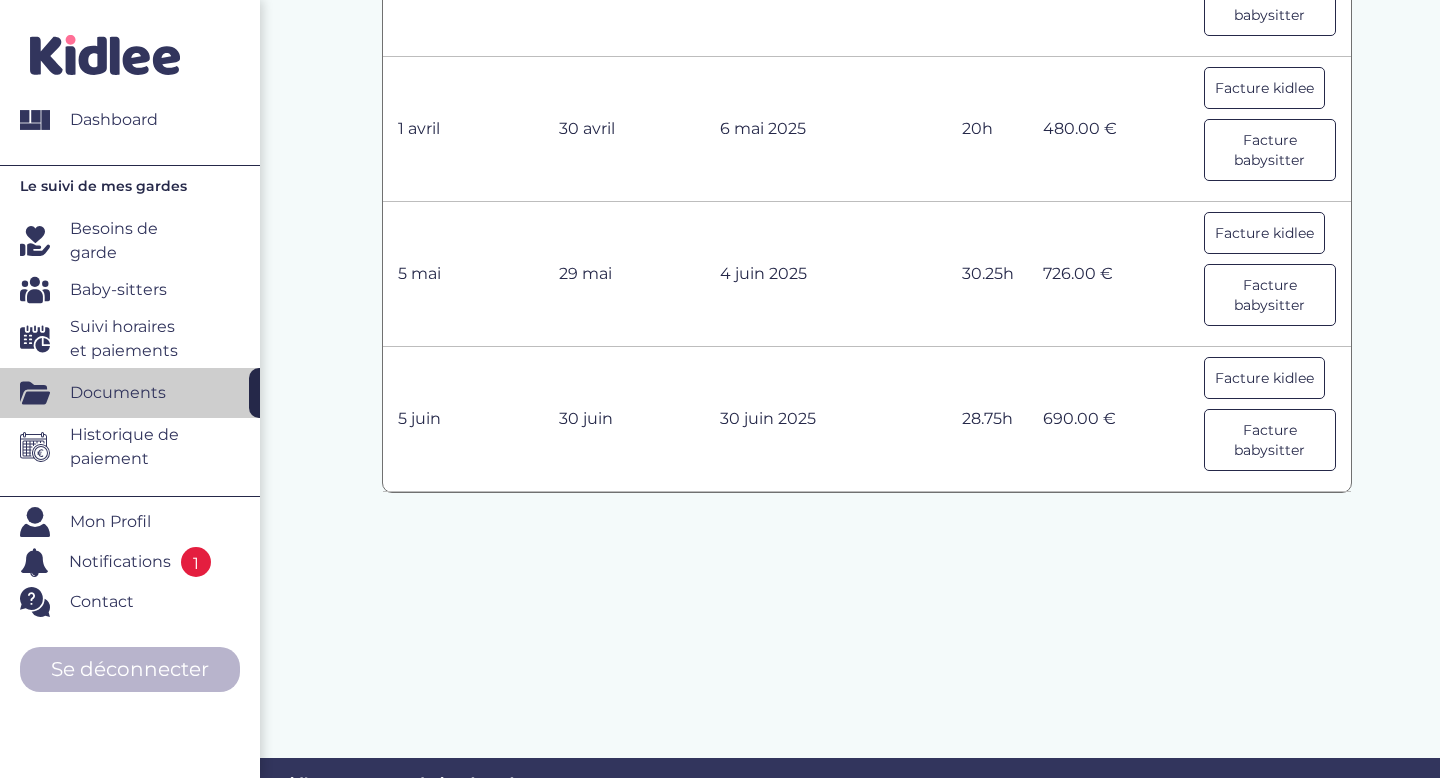 scroll, scrollTop: 1077, scrollLeft: 0, axis: vertical 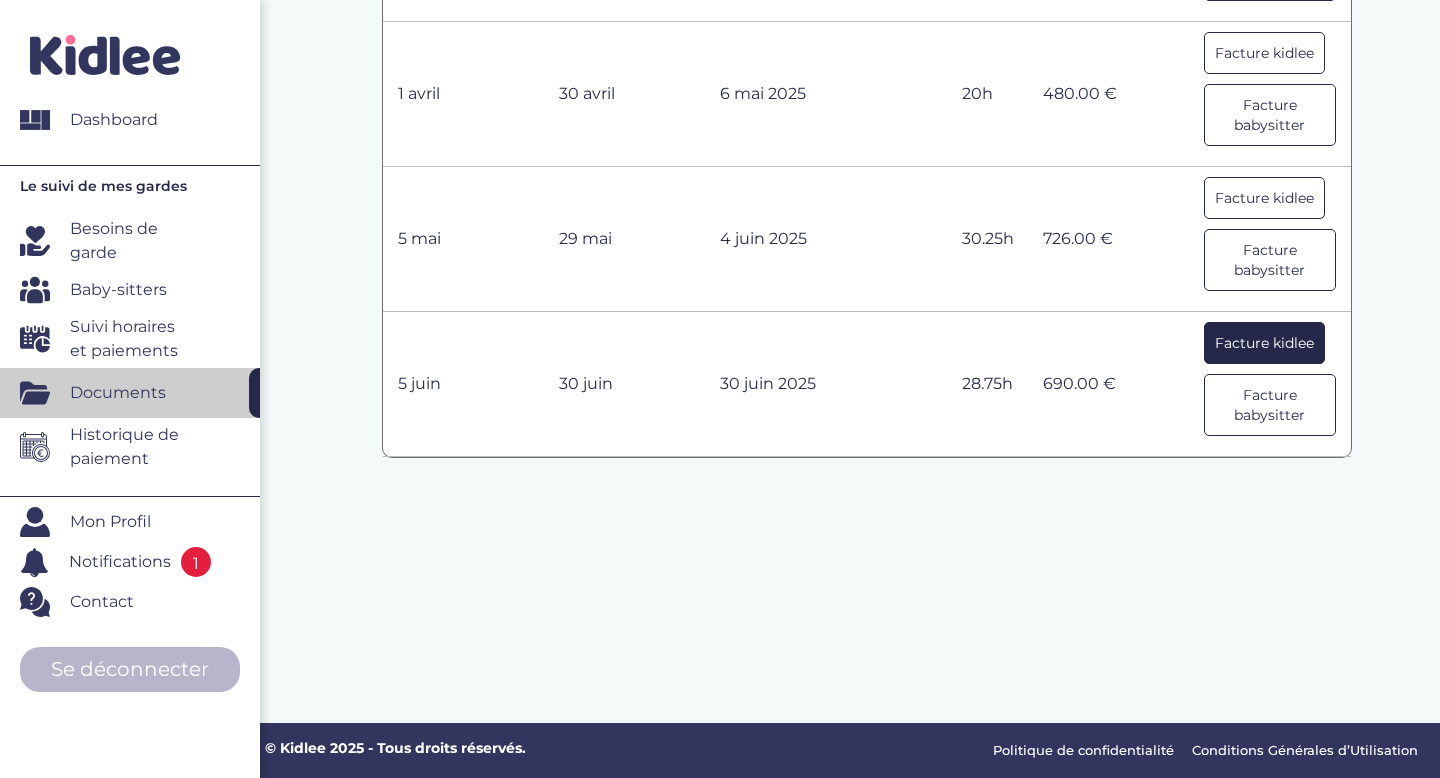 click on "Facture kidlee" at bounding box center (1264, 343) 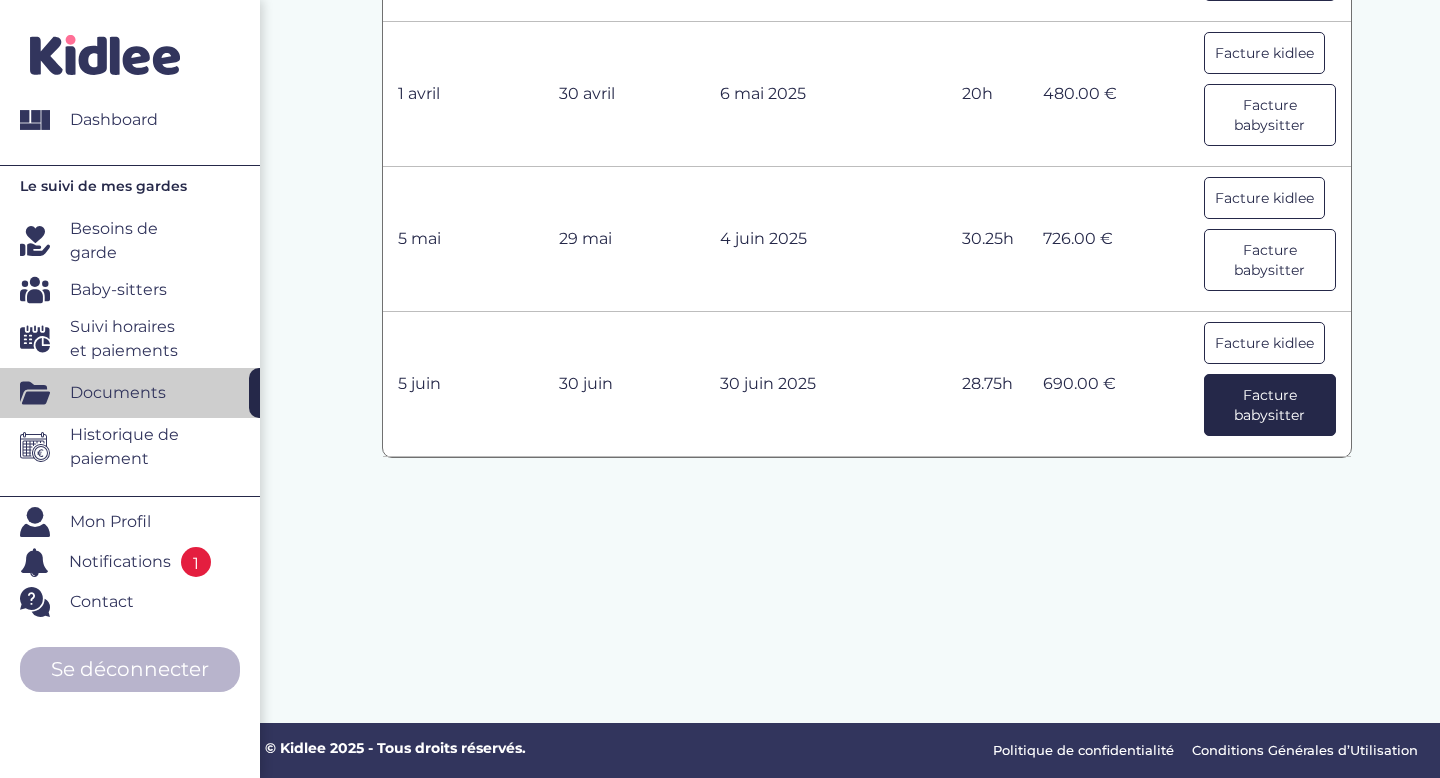 click on "Facture babysitter" at bounding box center [1269, 405] 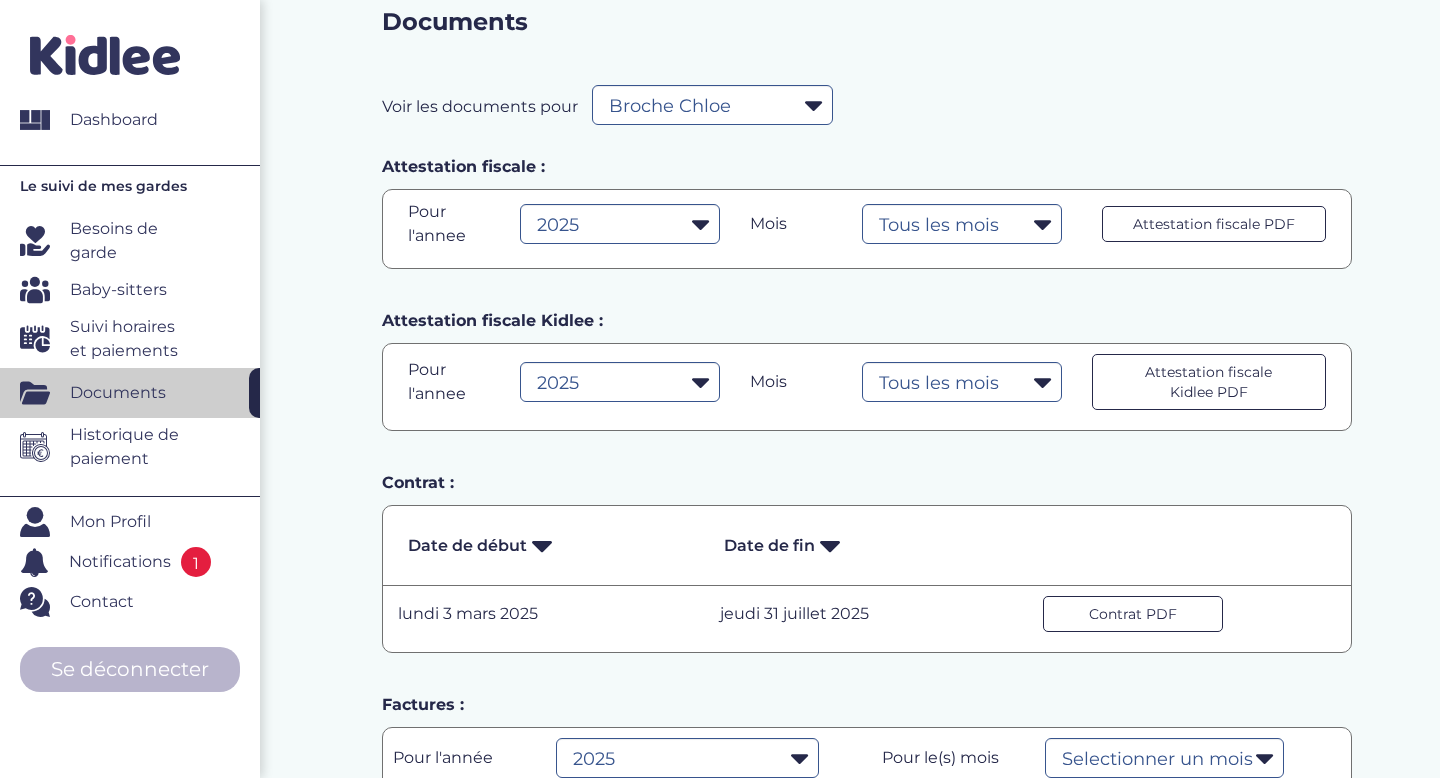 scroll, scrollTop: 0, scrollLeft: 0, axis: both 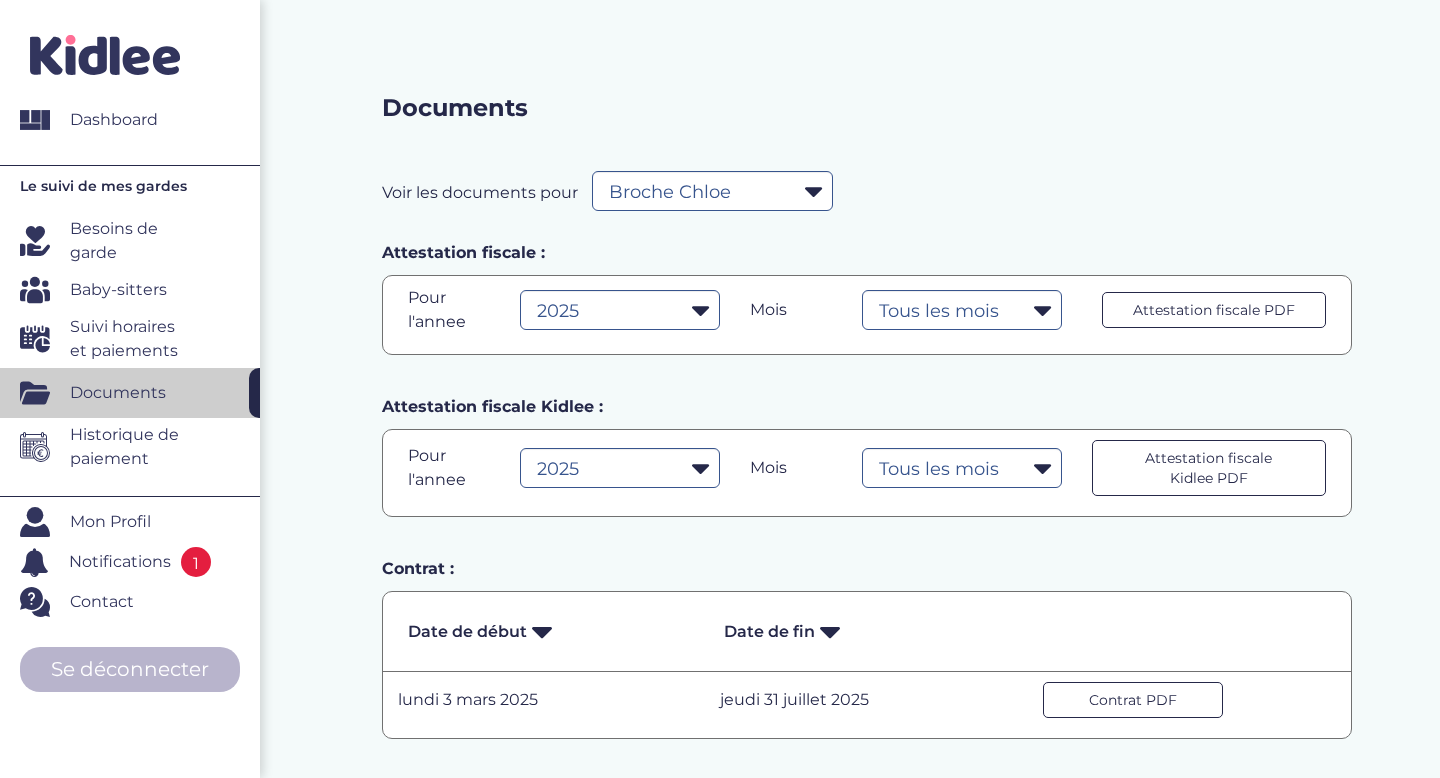 click on ".st0{fill:#32355D;} .st1{fill:#FF6F96;}" 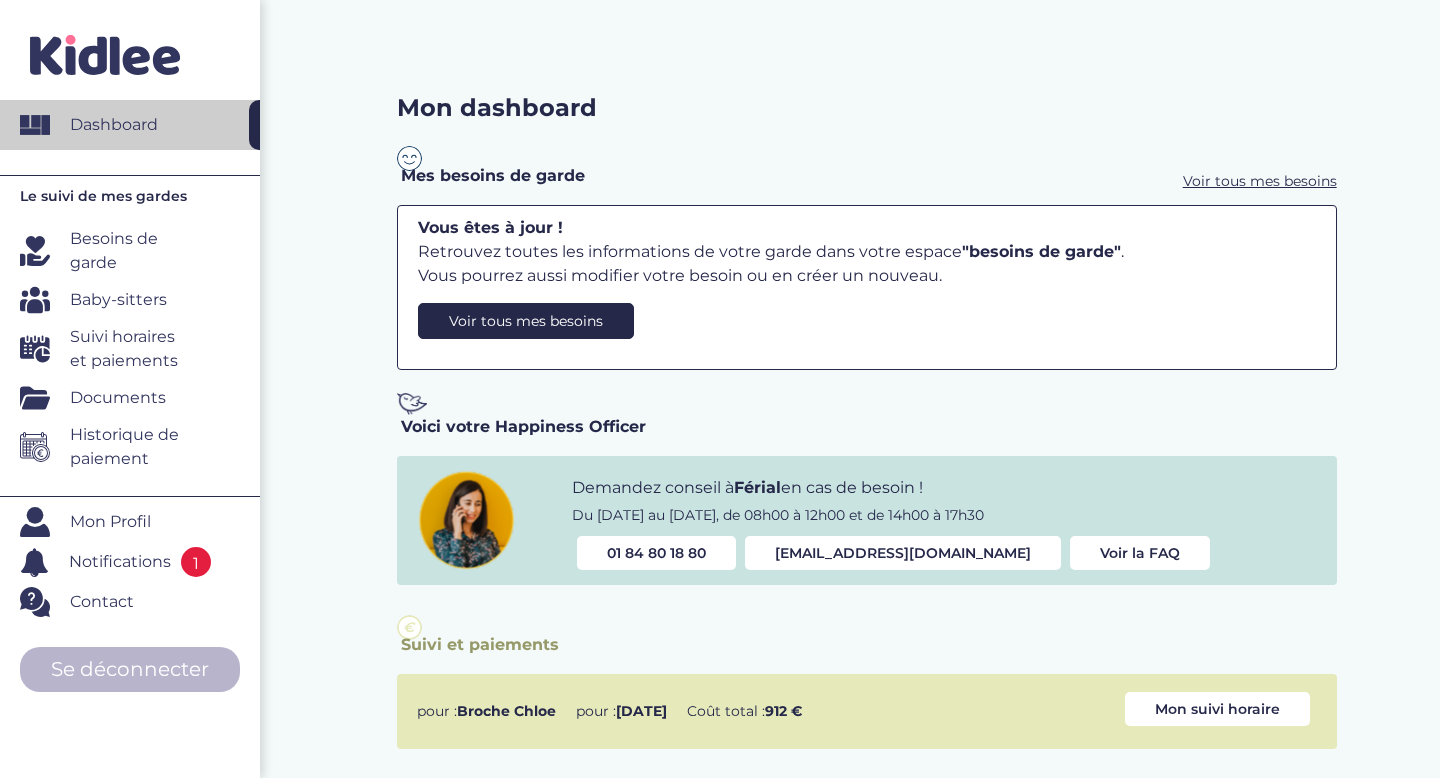 scroll, scrollTop: 0, scrollLeft: 0, axis: both 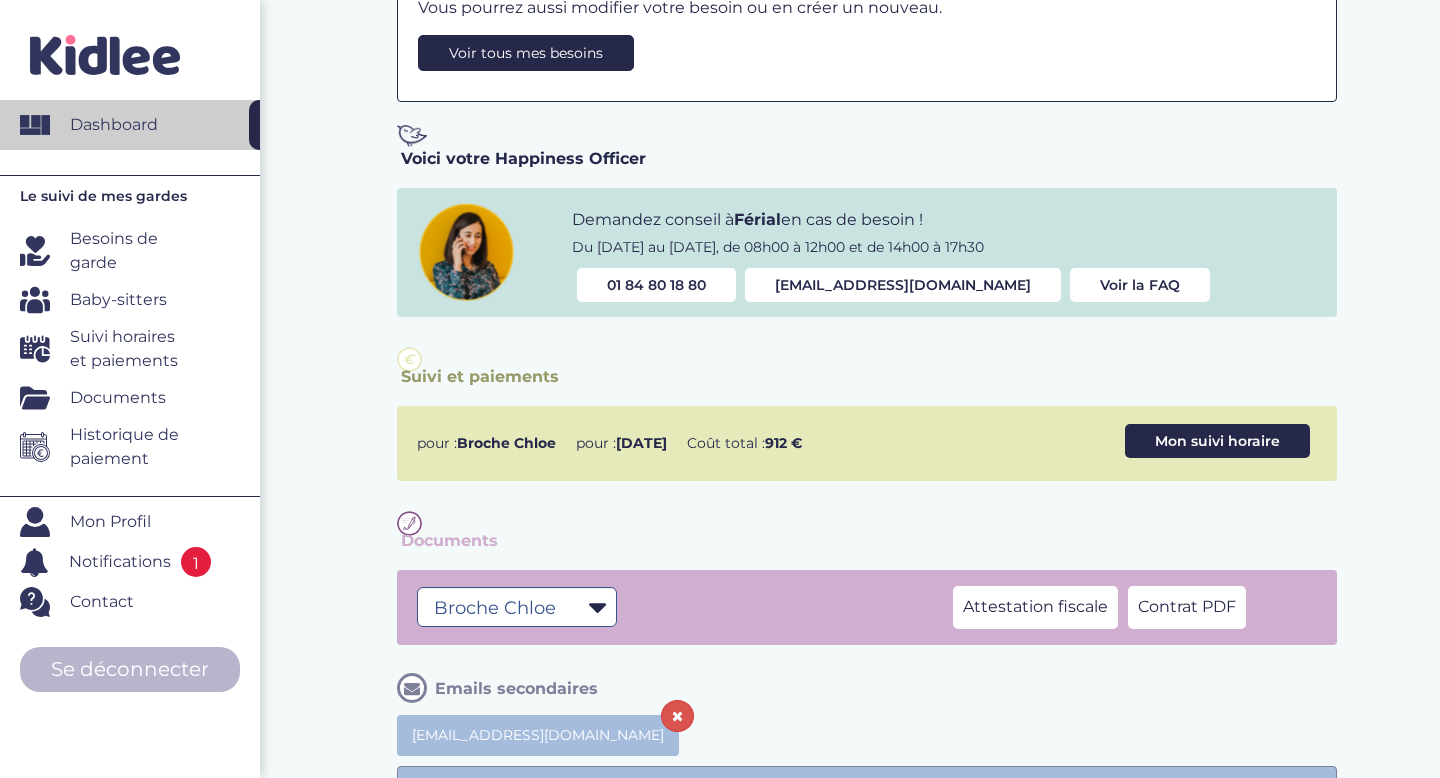 click on "Mon suivi horaire" at bounding box center (1217, 441) 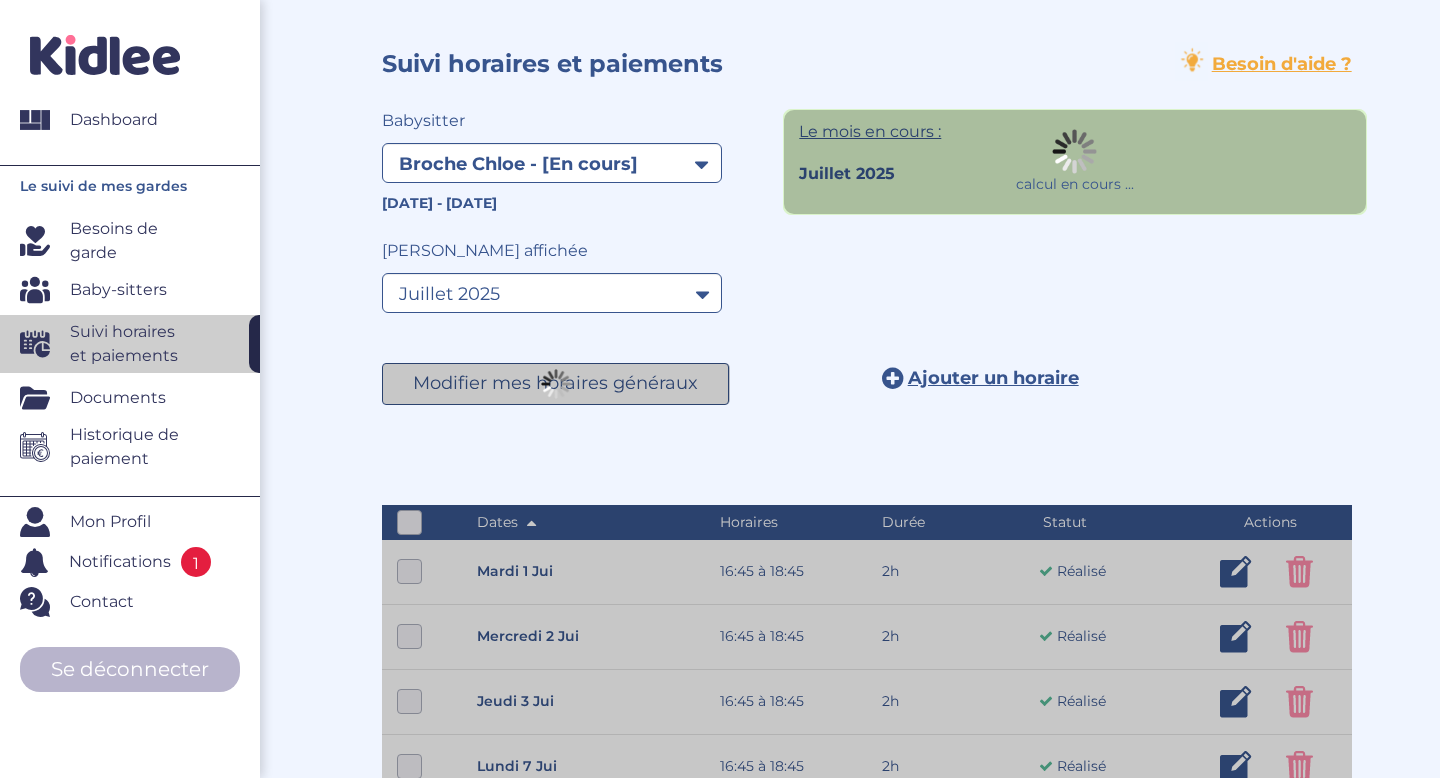 select on "1963" 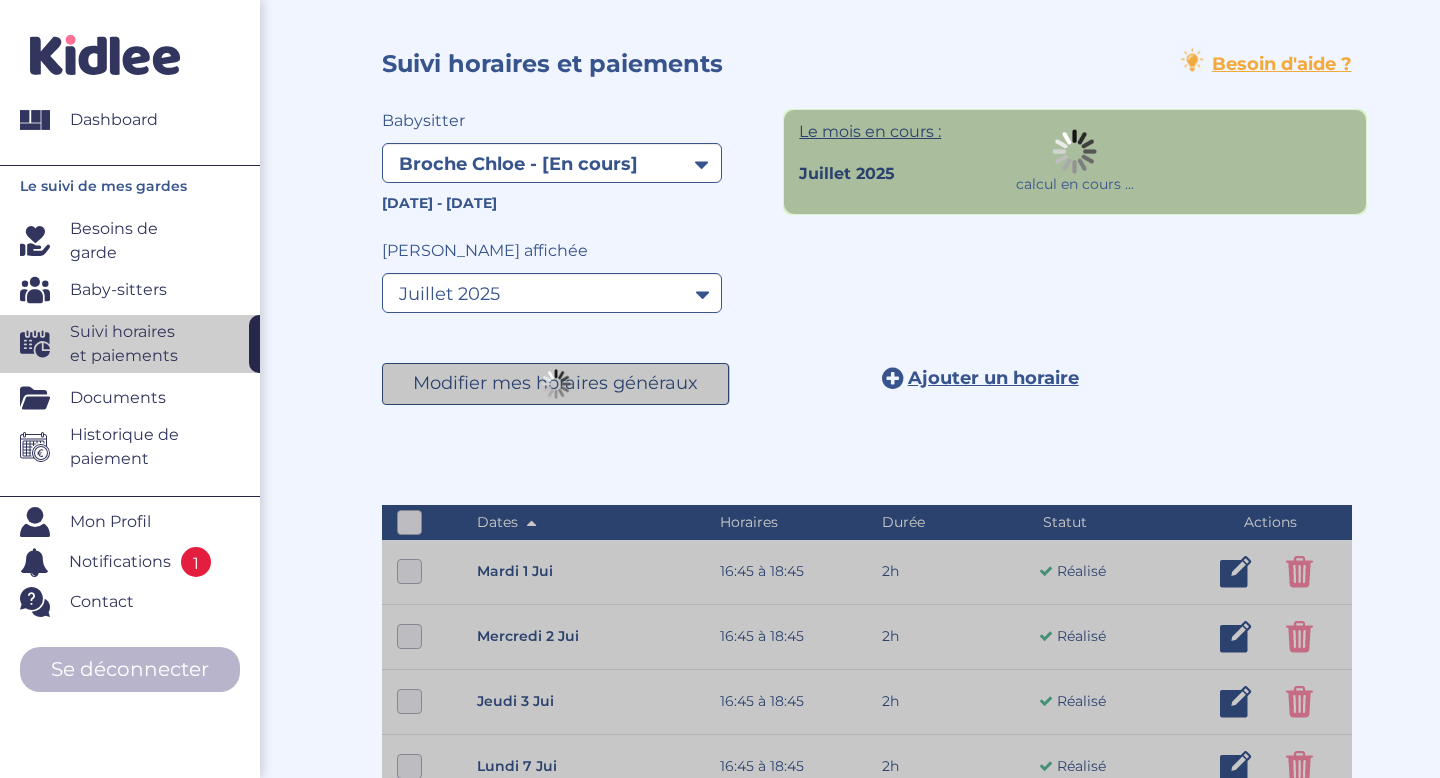 select on "juillet 2025" 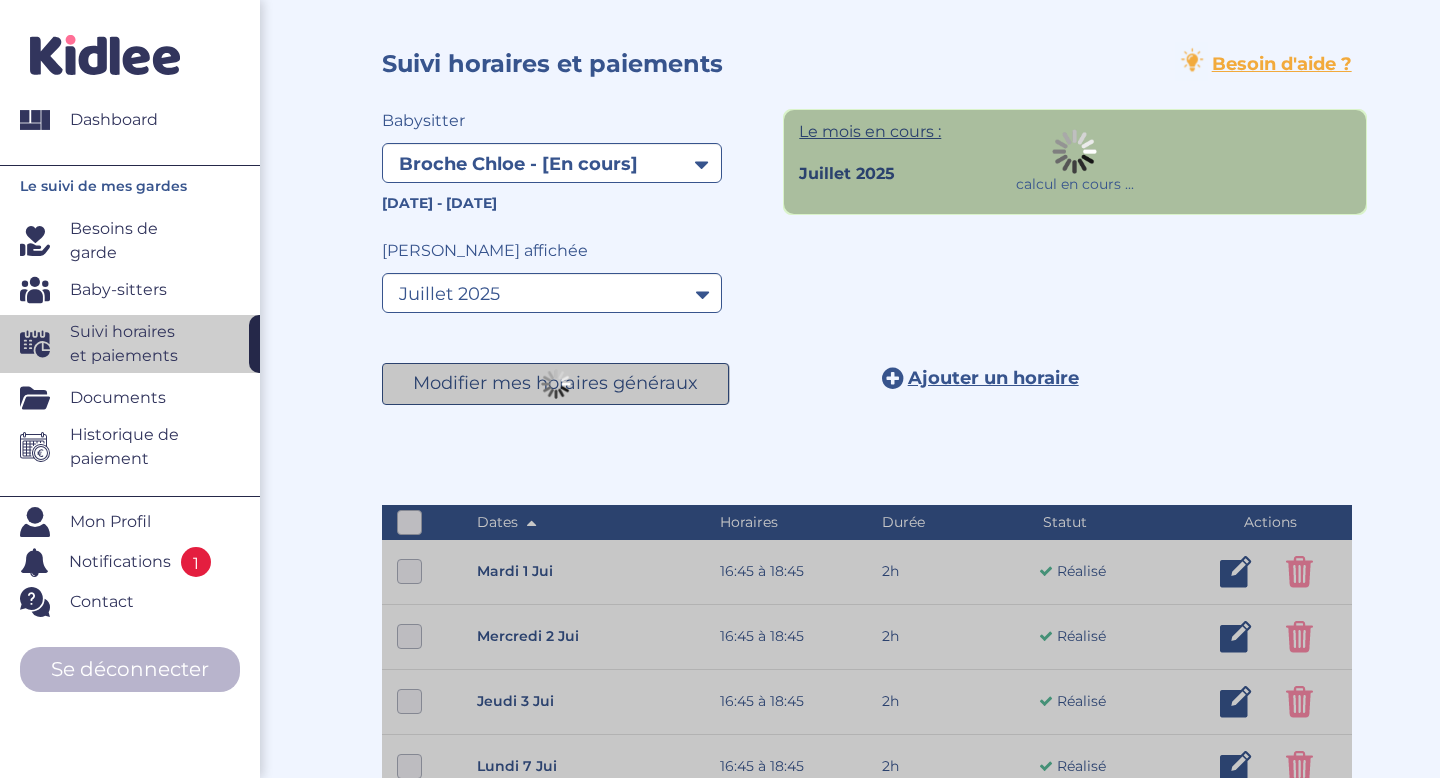 scroll, scrollTop: 0, scrollLeft: 0, axis: both 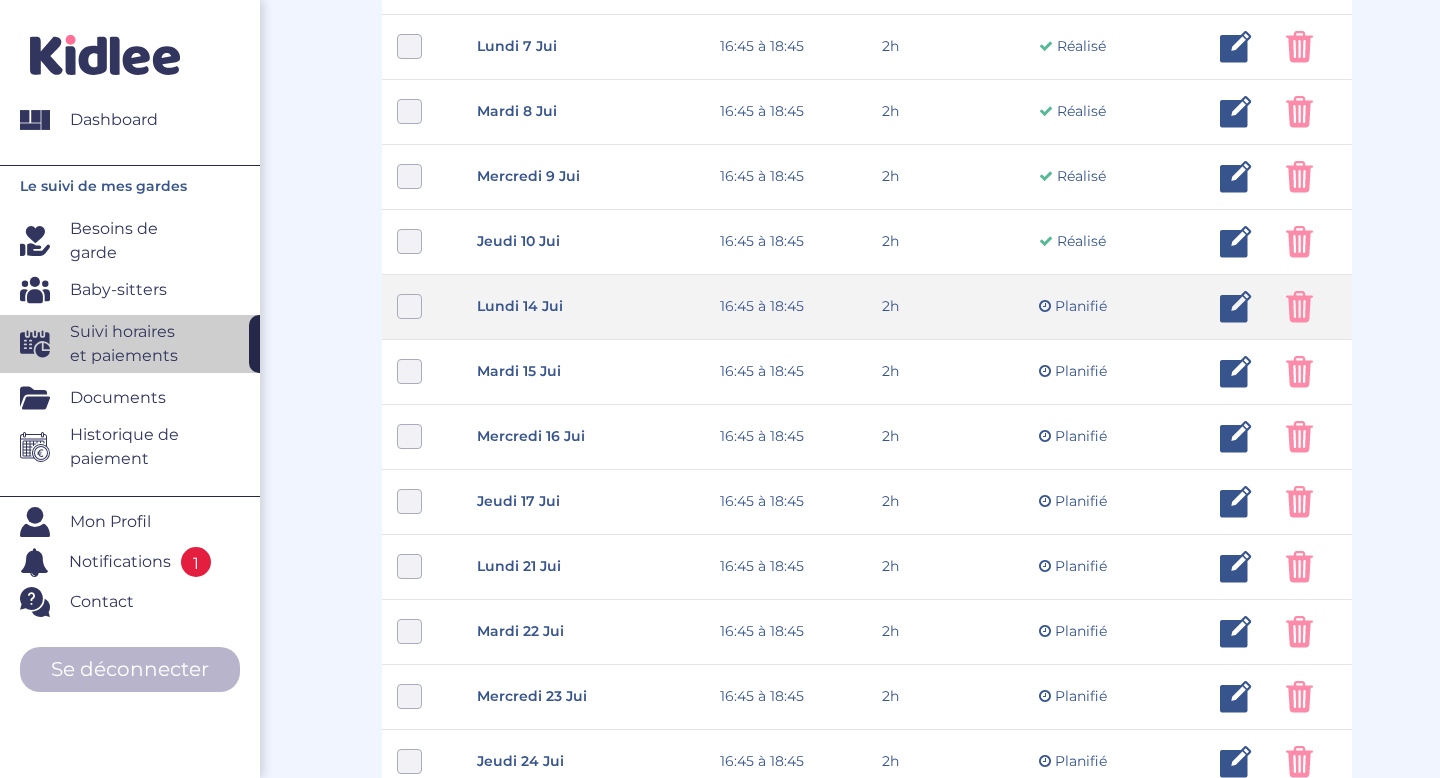 click at bounding box center [1299, 307] 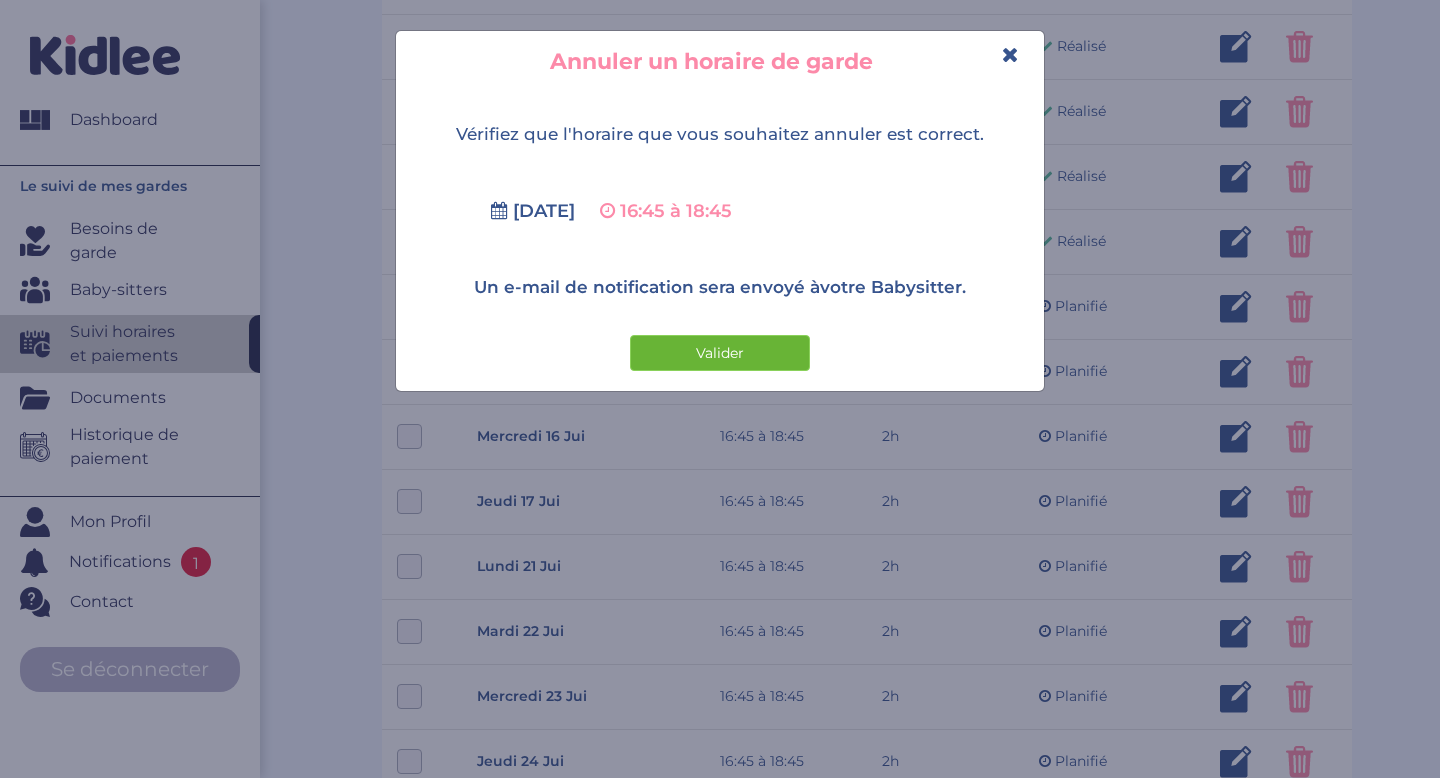 click on "Valider" at bounding box center [720, 353] 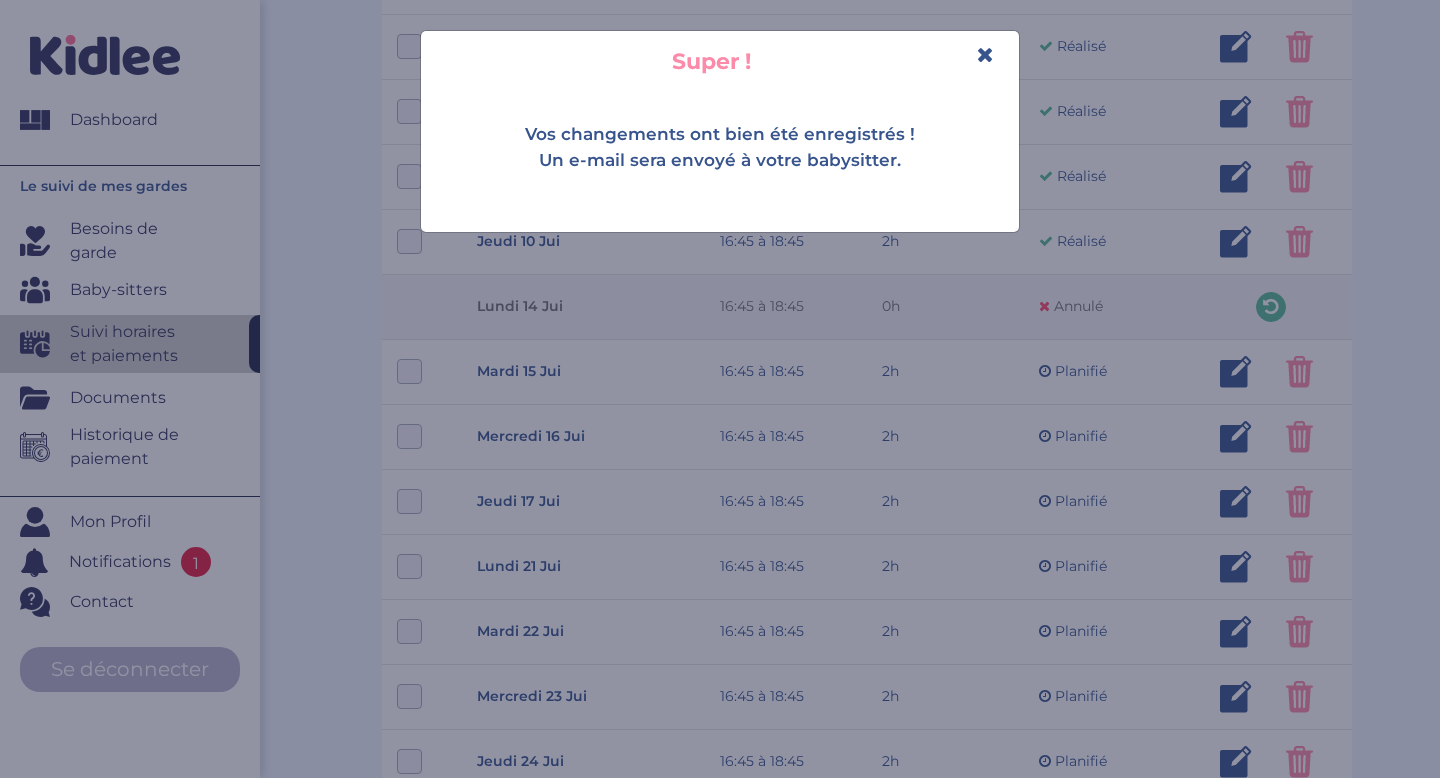 click at bounding box center (985, 54) 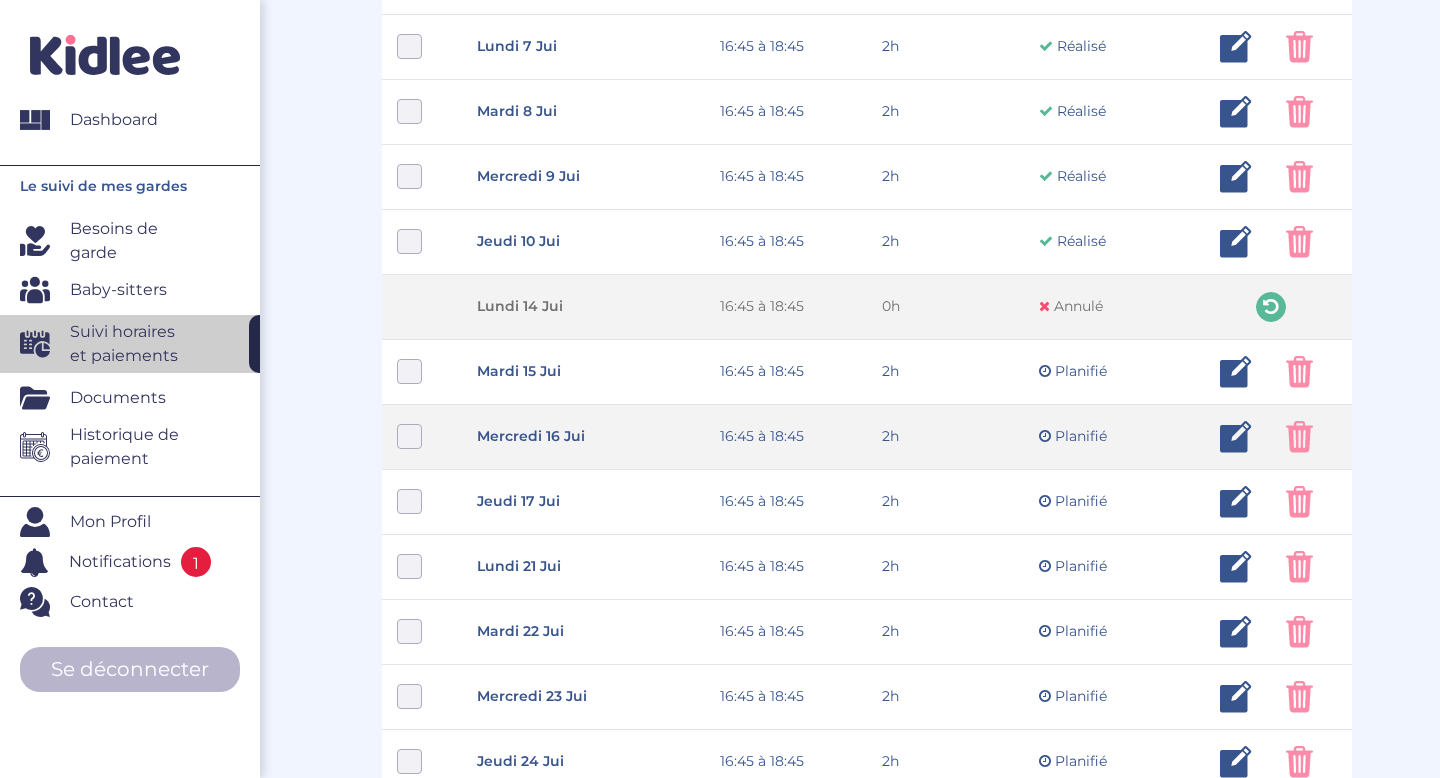 click at bounding box center [409, 436] 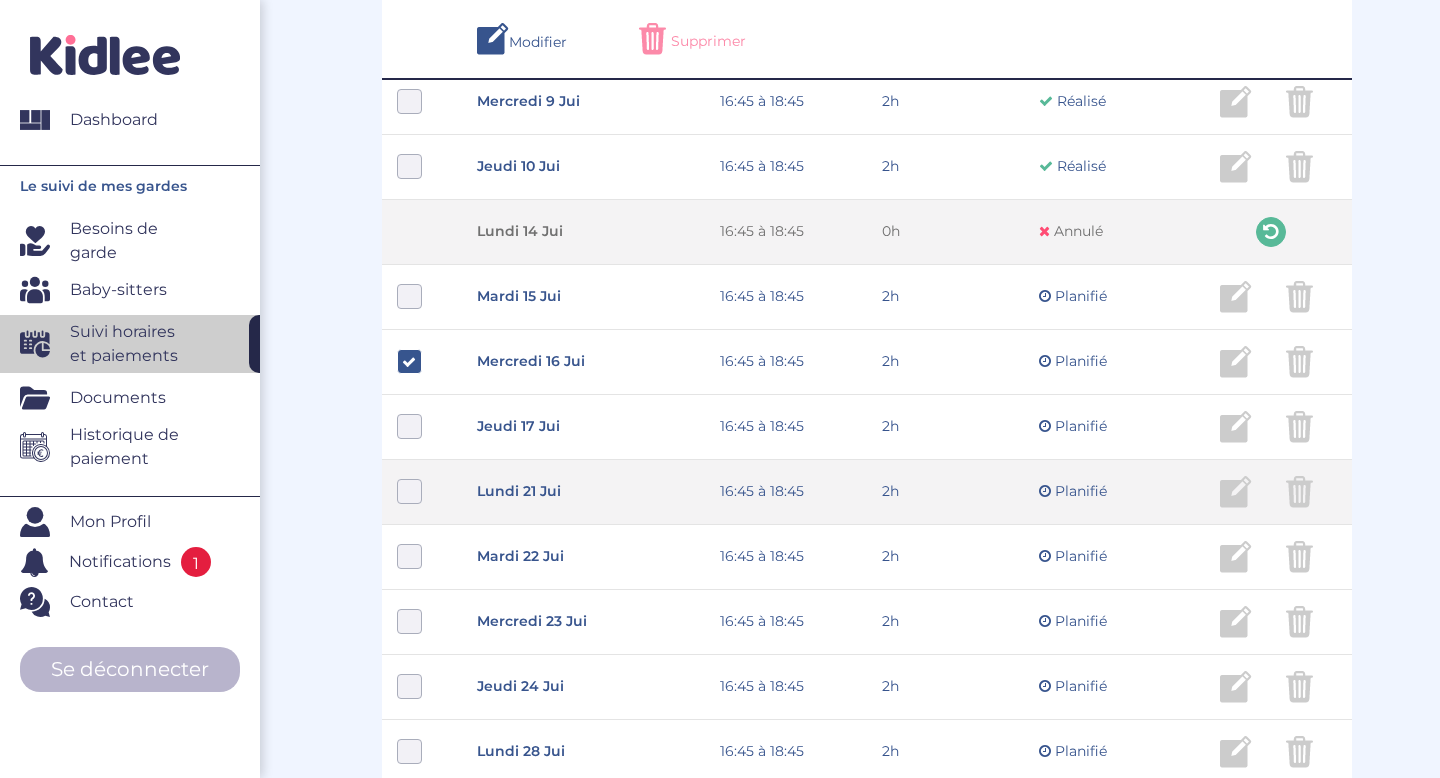click at bounding box center [409, 491] 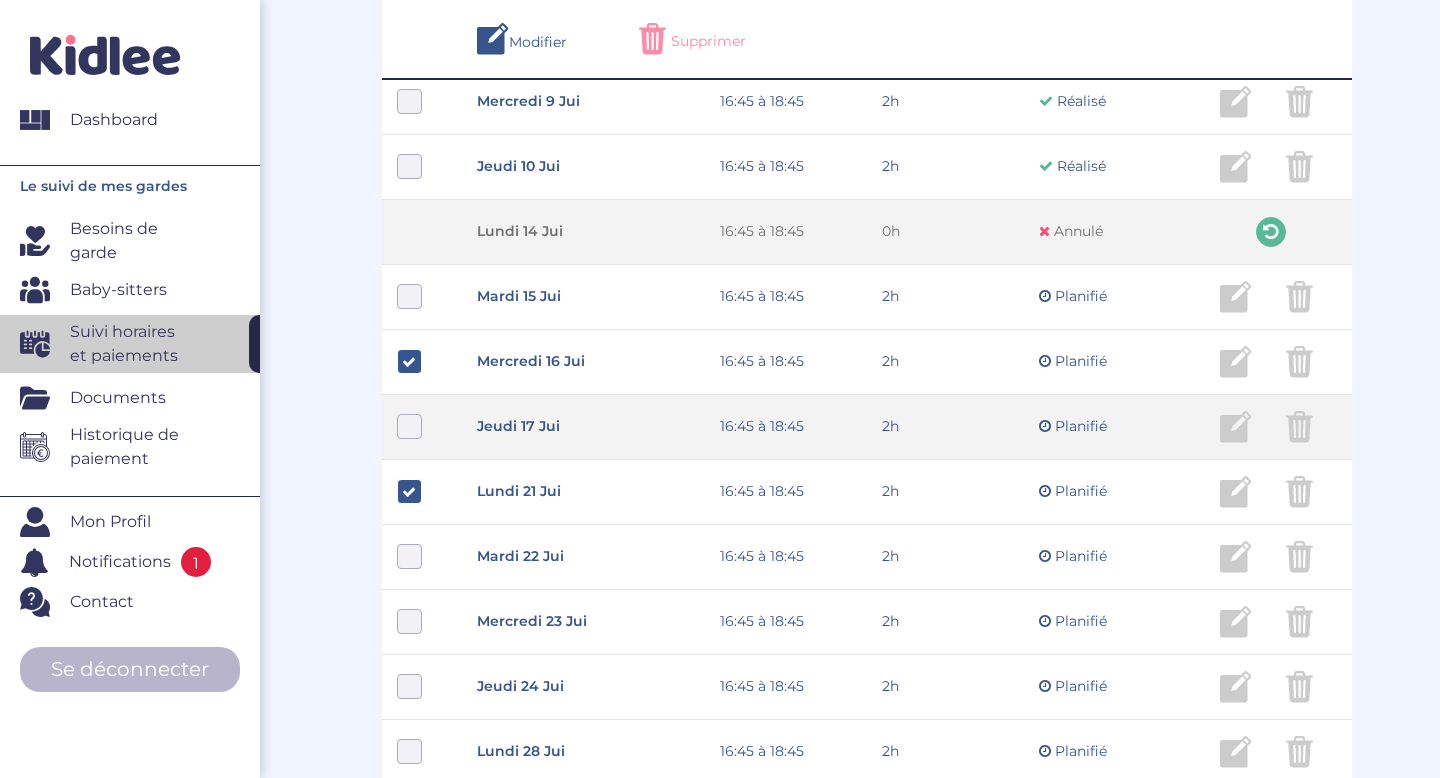 click on "[DATE] 17 jui
16:45  à  18:45     2h   Planifié      2h           Planifié
...
Modifier     Supprimer" at bounding box center [867, 427] 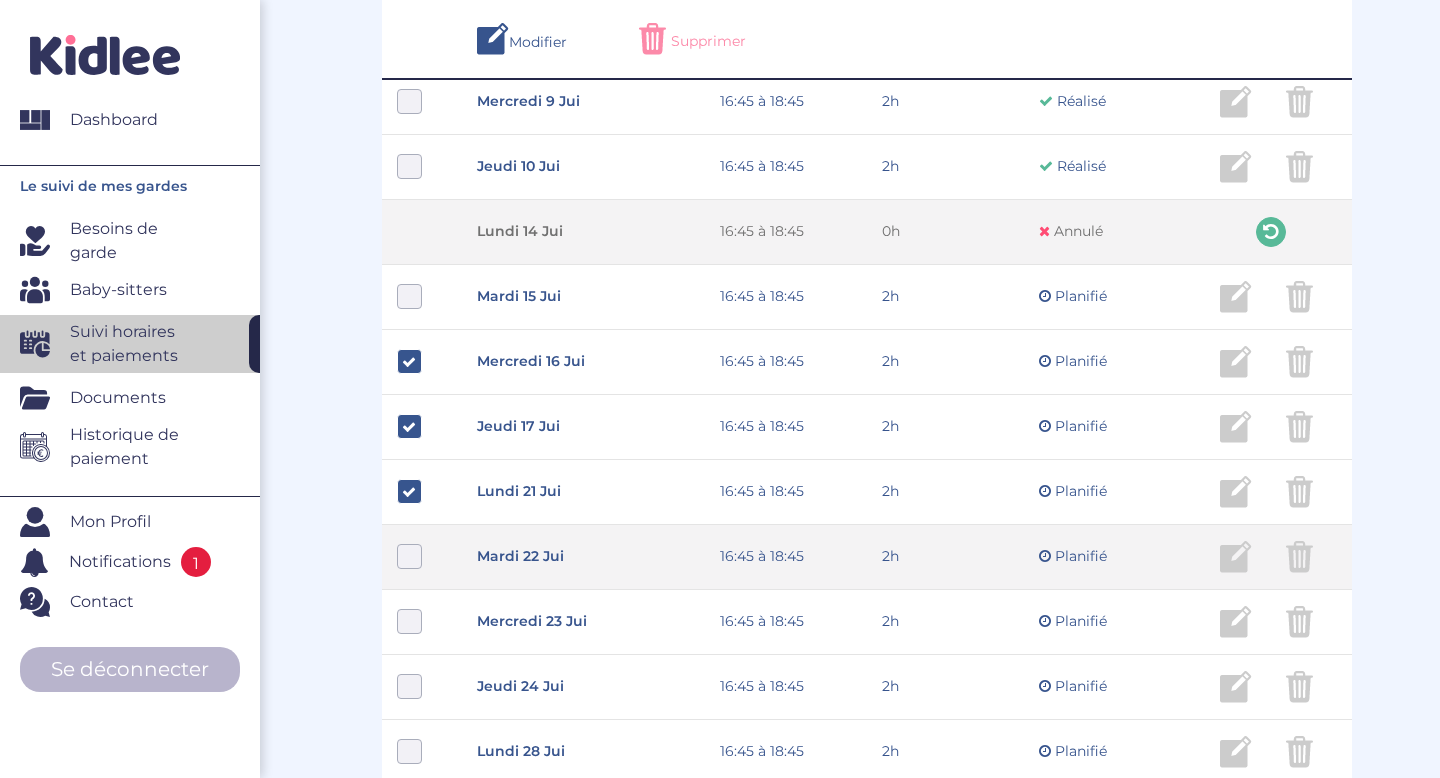 click at bounding box center (409, 556) 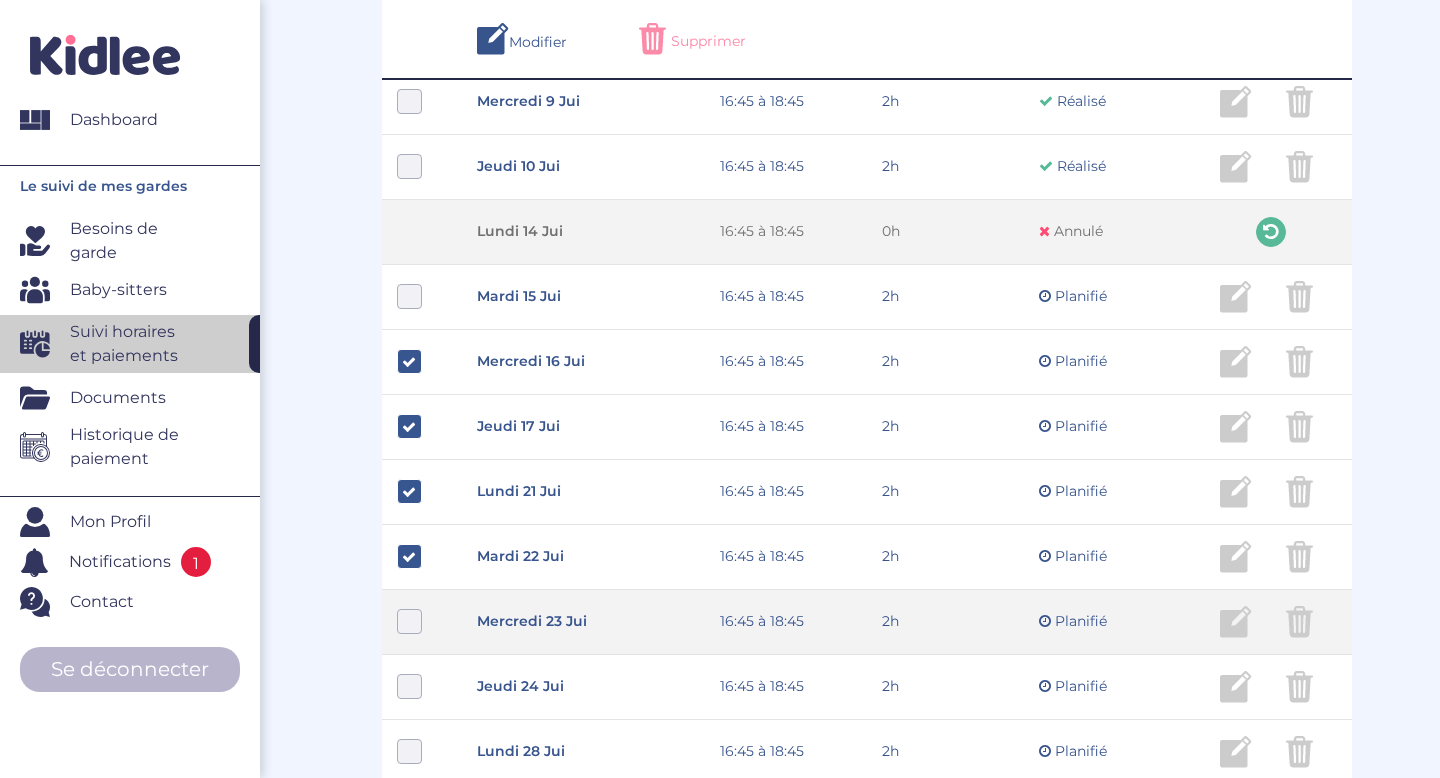 click at bounding box center [409, 621] 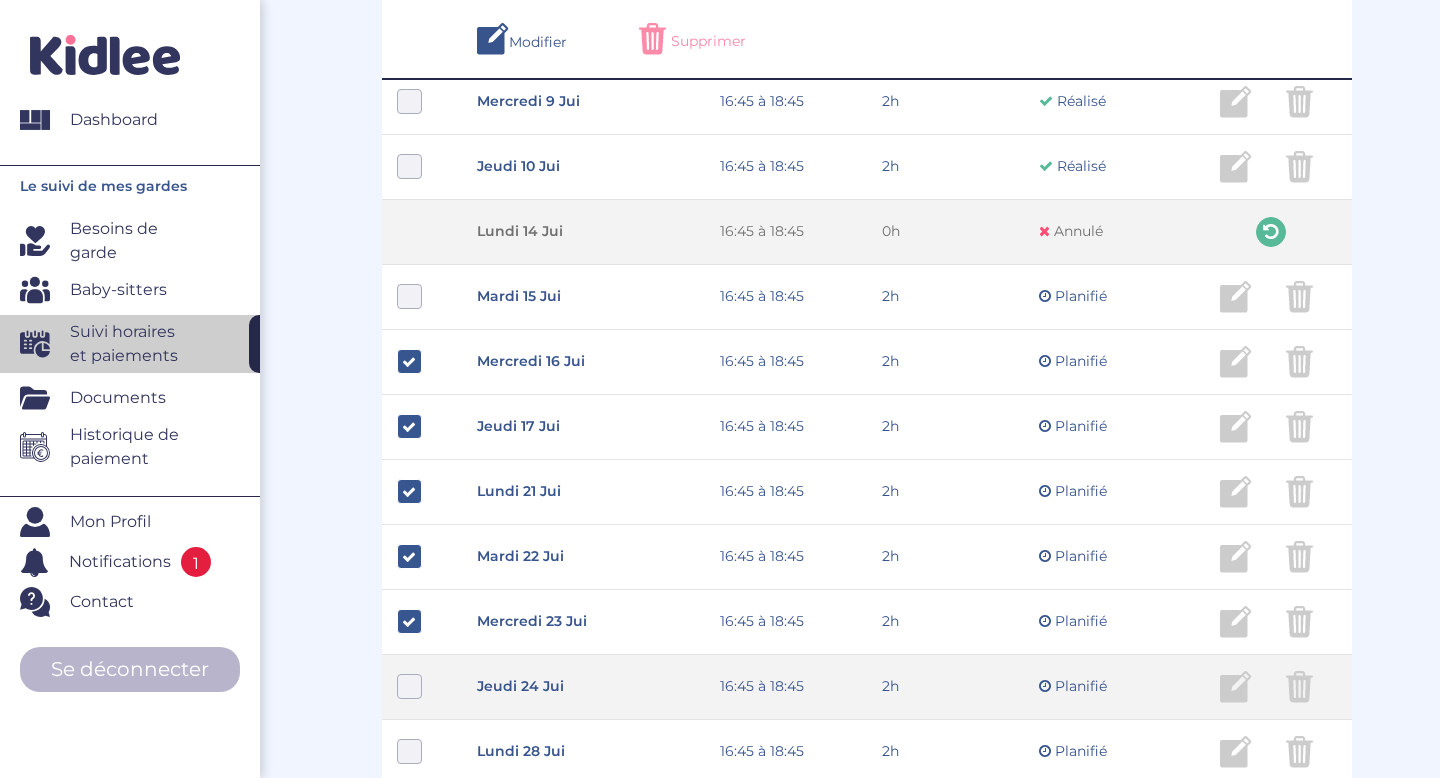 click at bounding box center (409, 686) 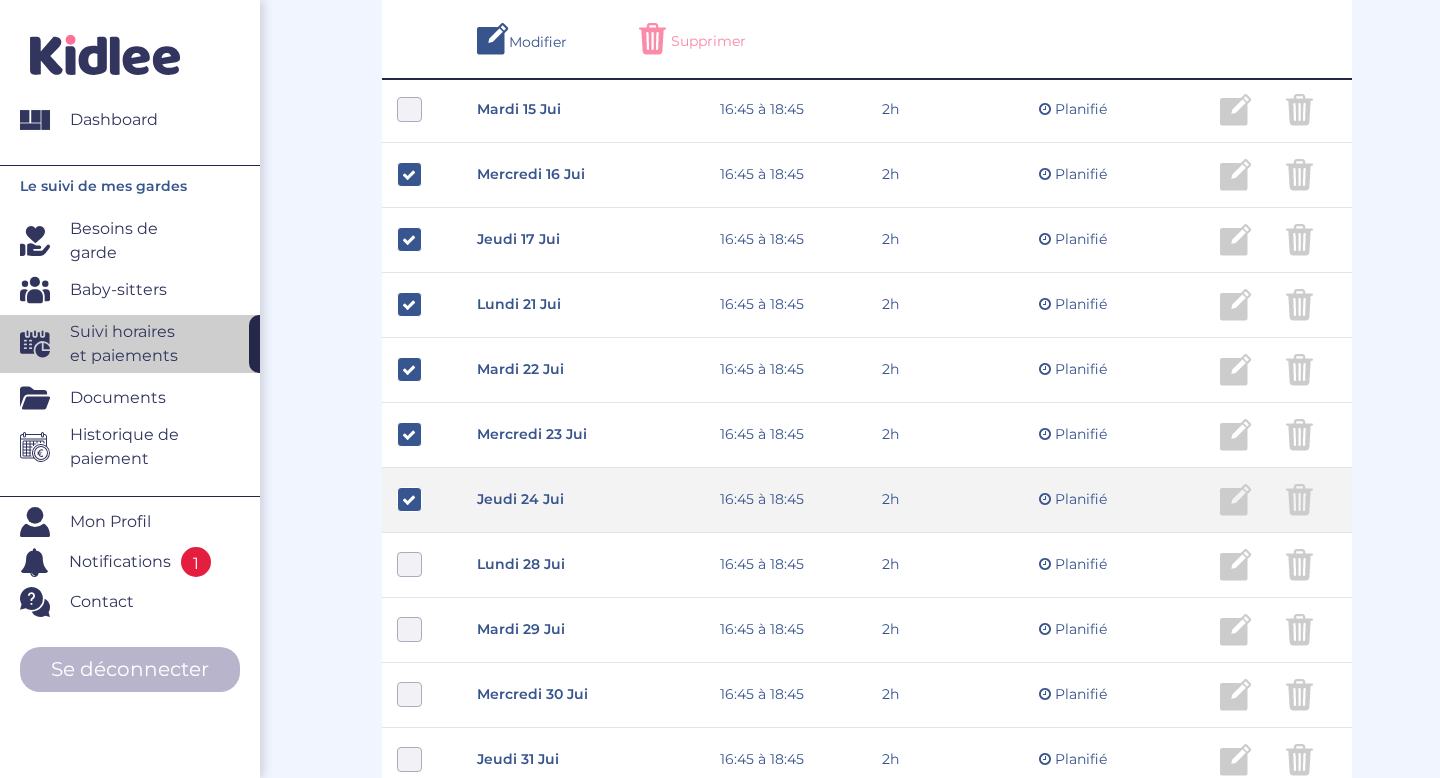 scroll, scrollTop: 1027, scrollLeft: 0, axis: vertical 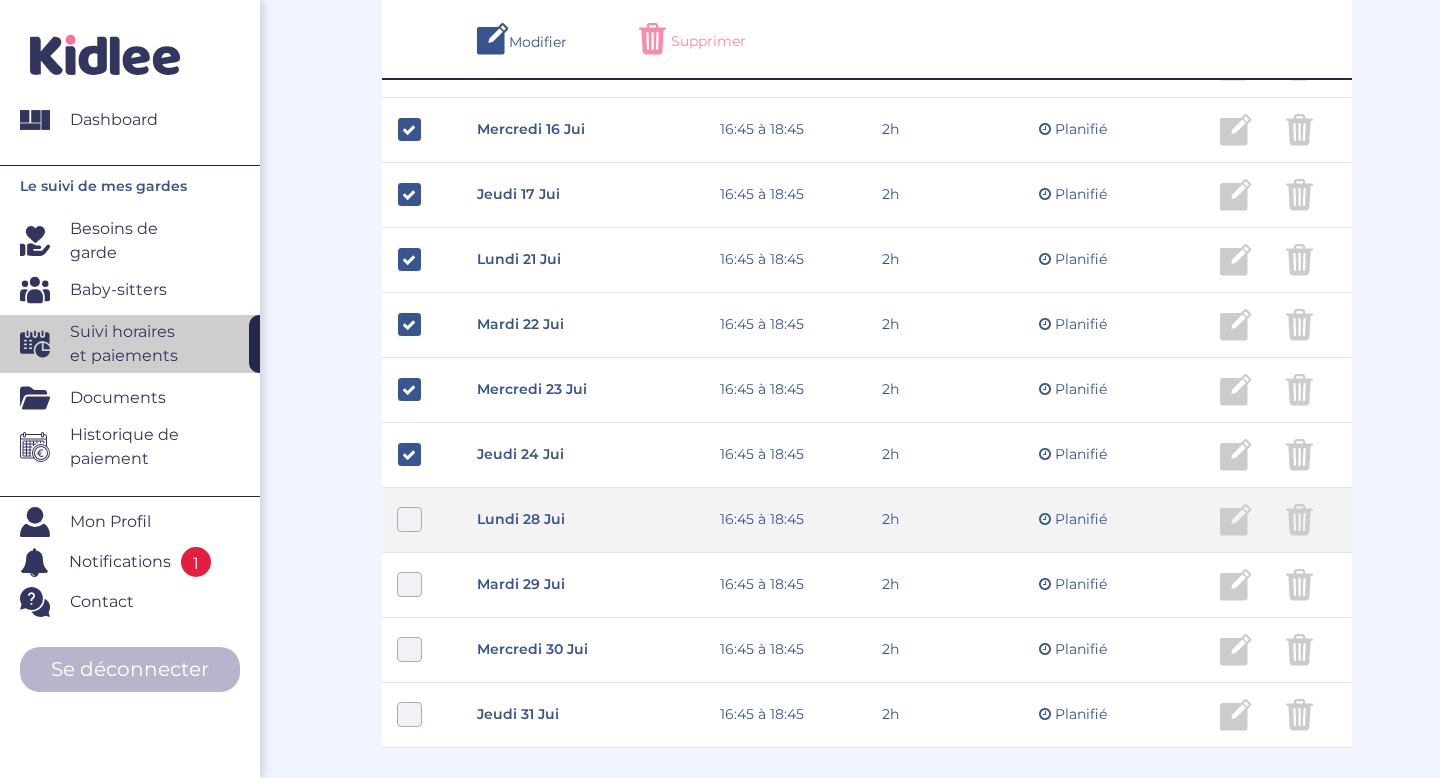 click on "[DATE] 28 jui
16:45  à  18:45     2h   Planifié      2h           Planifié
...
Modifier     Supprimer" at bounding box center (867, 520) 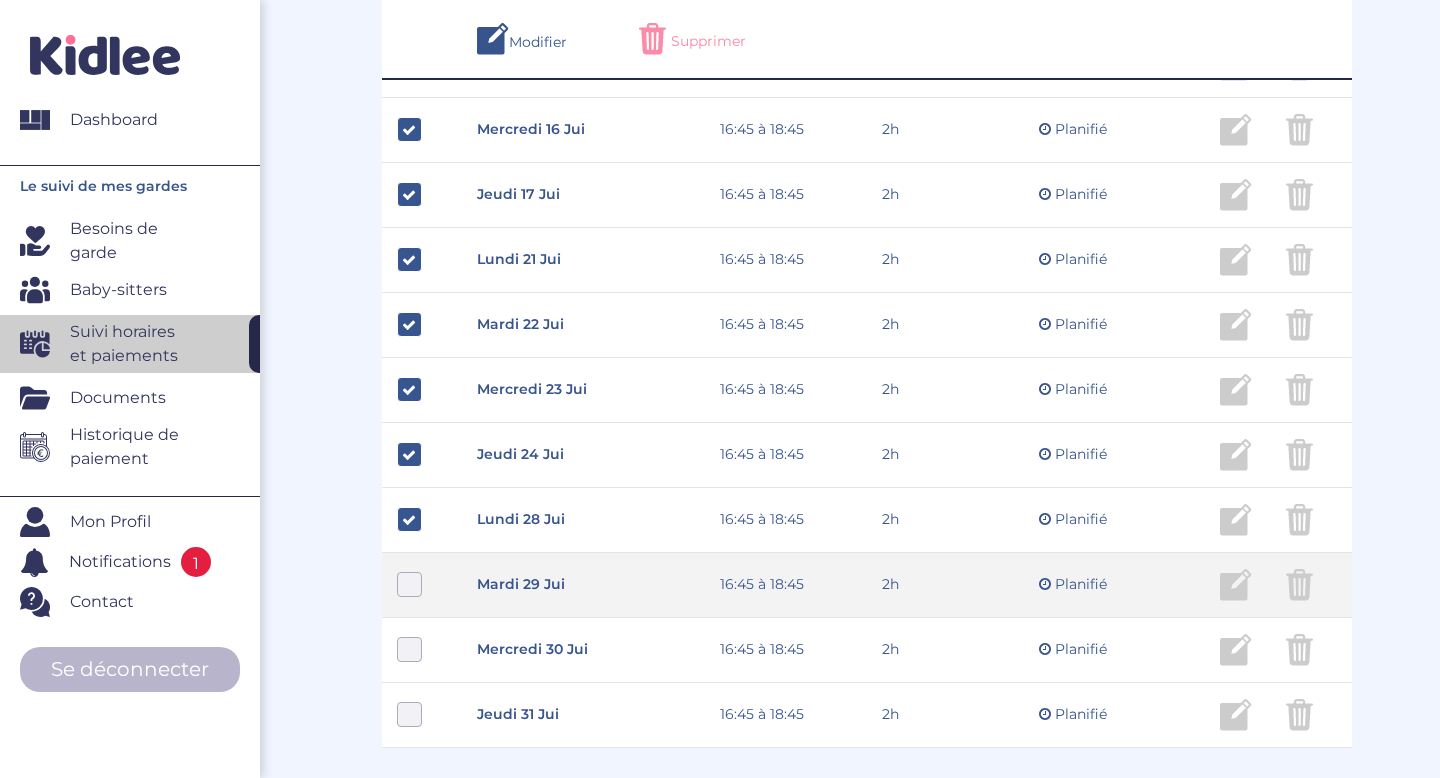 click at bounding box center [409, 584] 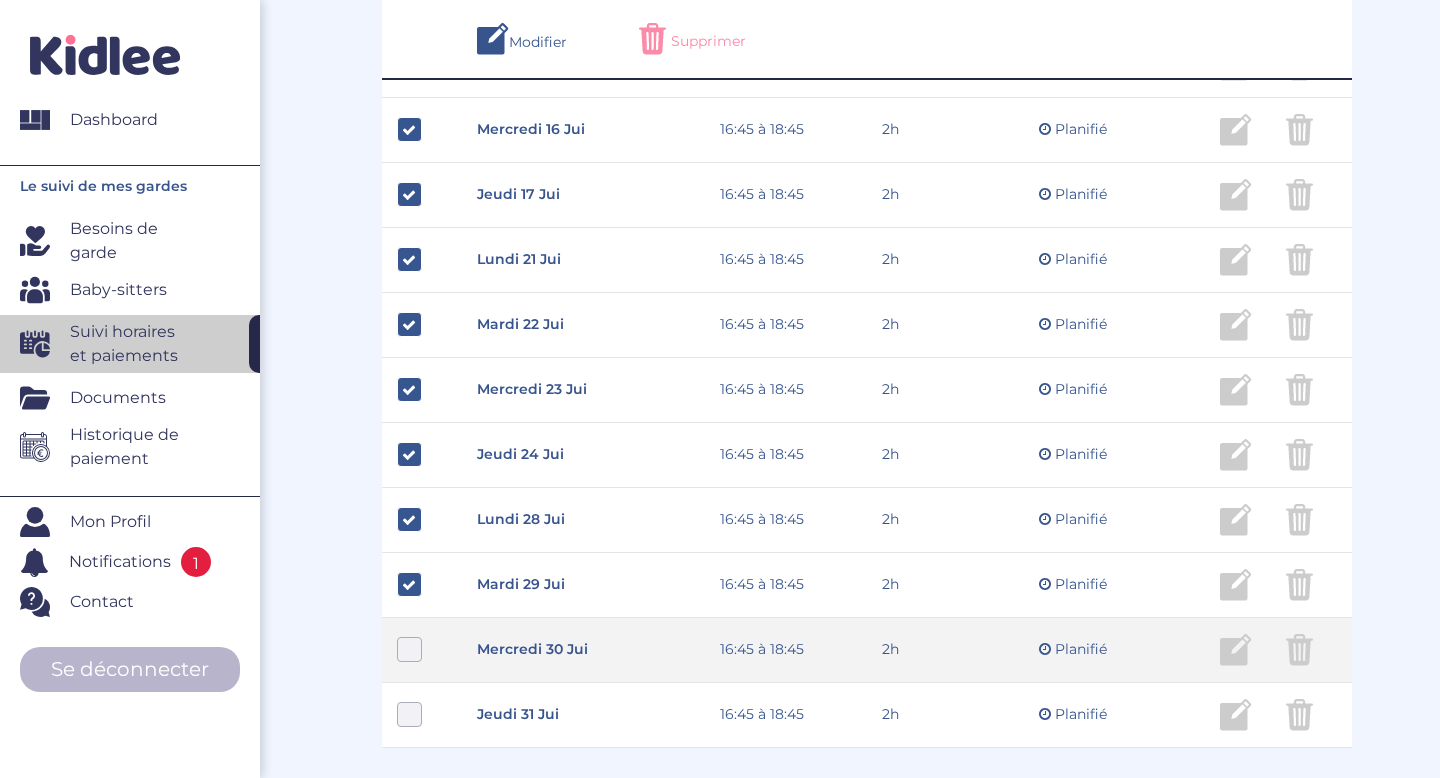click at bounding box center [409, 649] 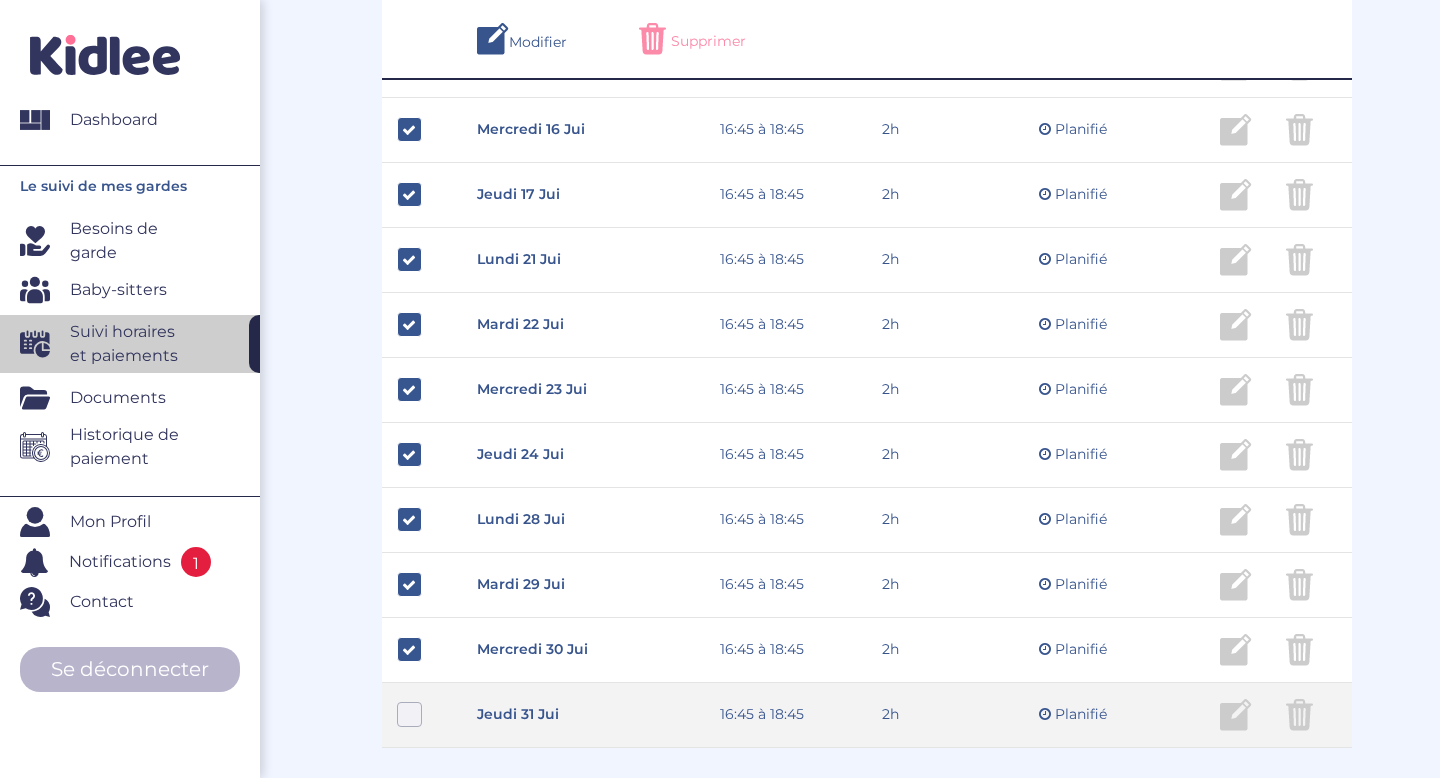 click at bounding box center (409, 714) 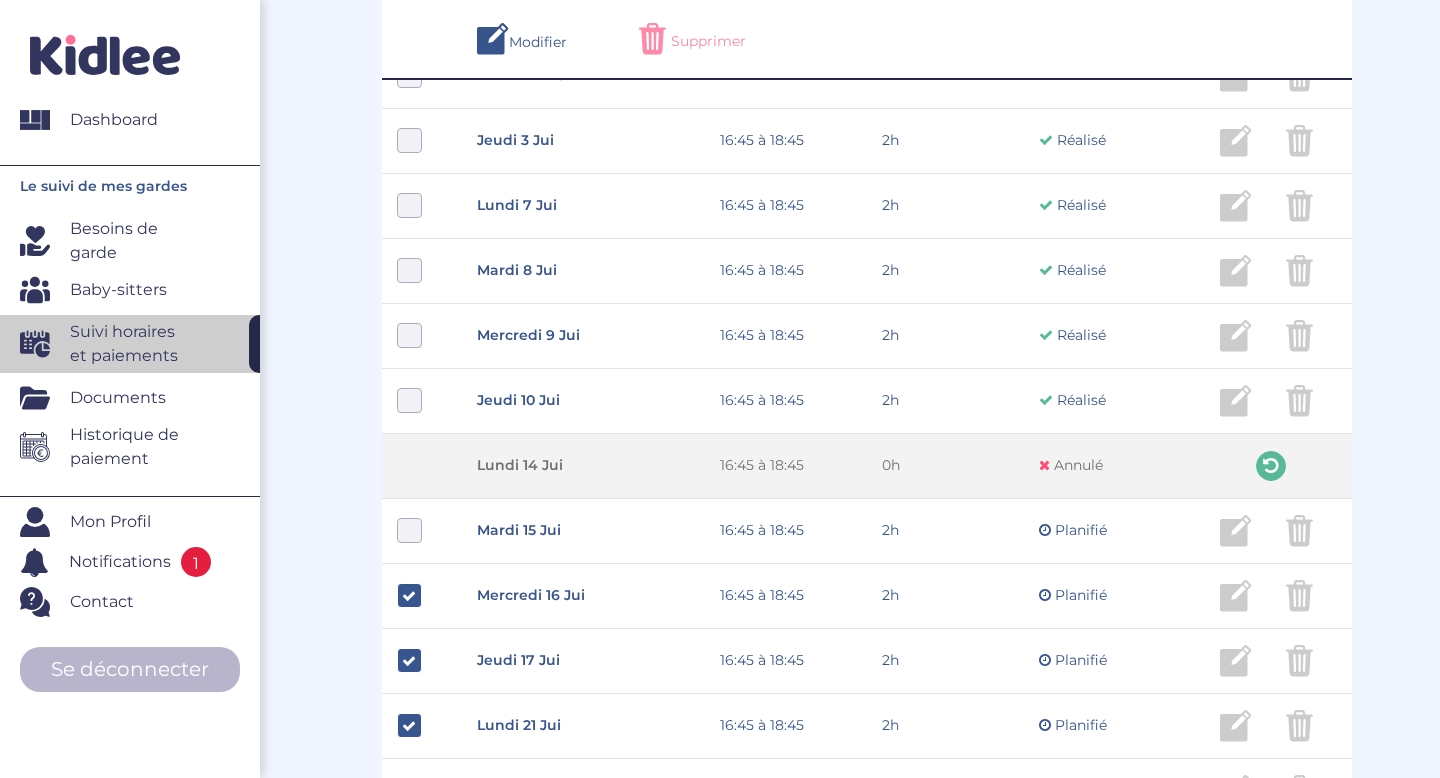 scroll, scrollTop: 556, scrollLeft: 0, axis: vertical 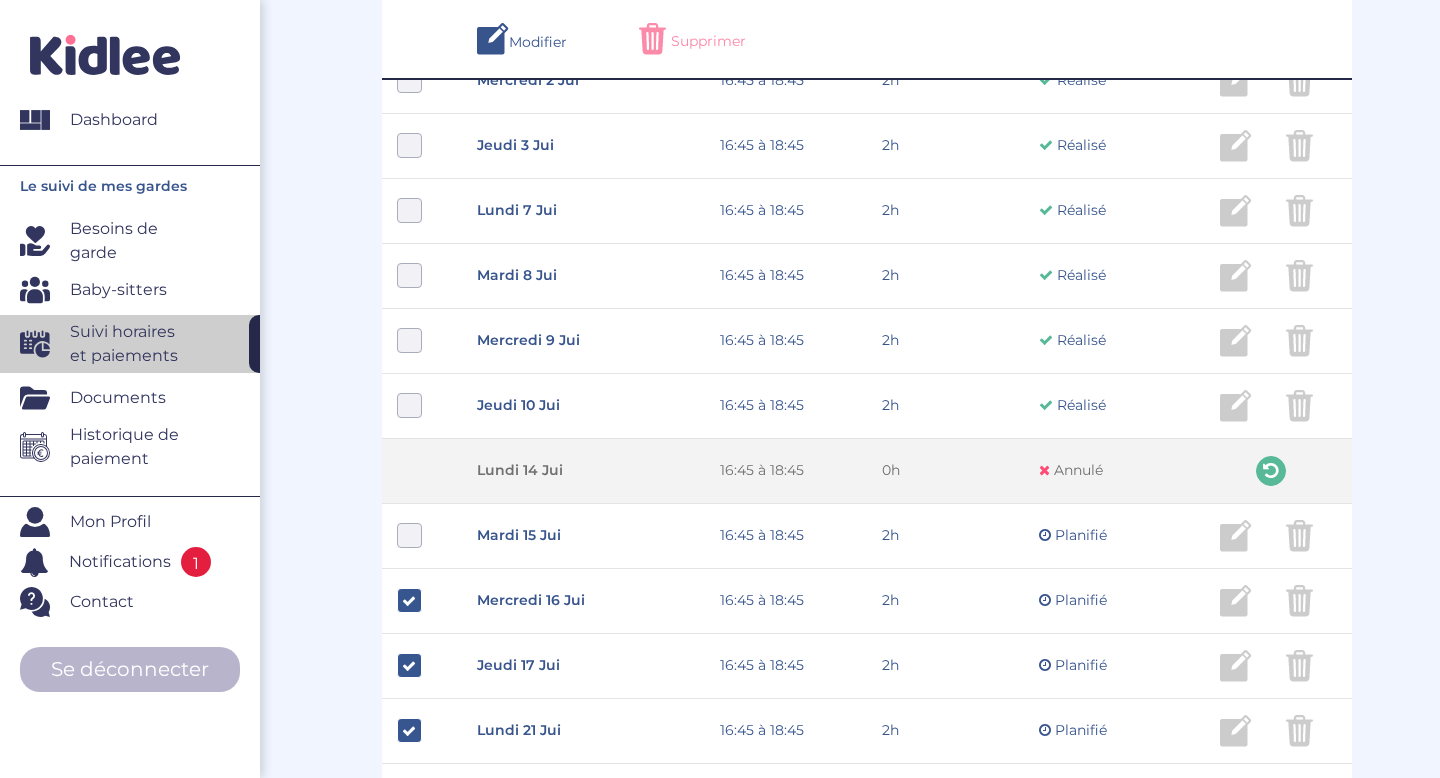 click at bounding box center (652, 39) 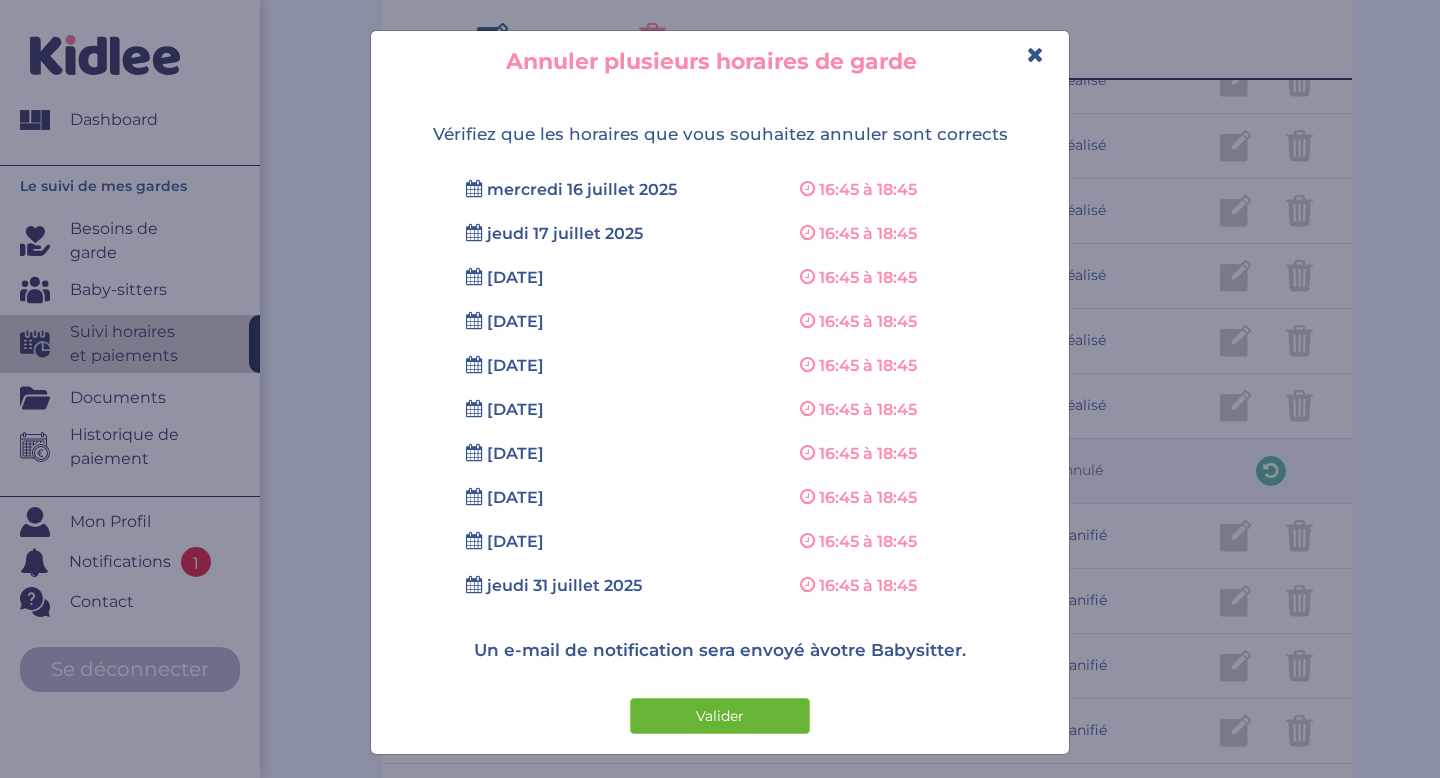 click on "Valider" at bounding box center [720, 716] 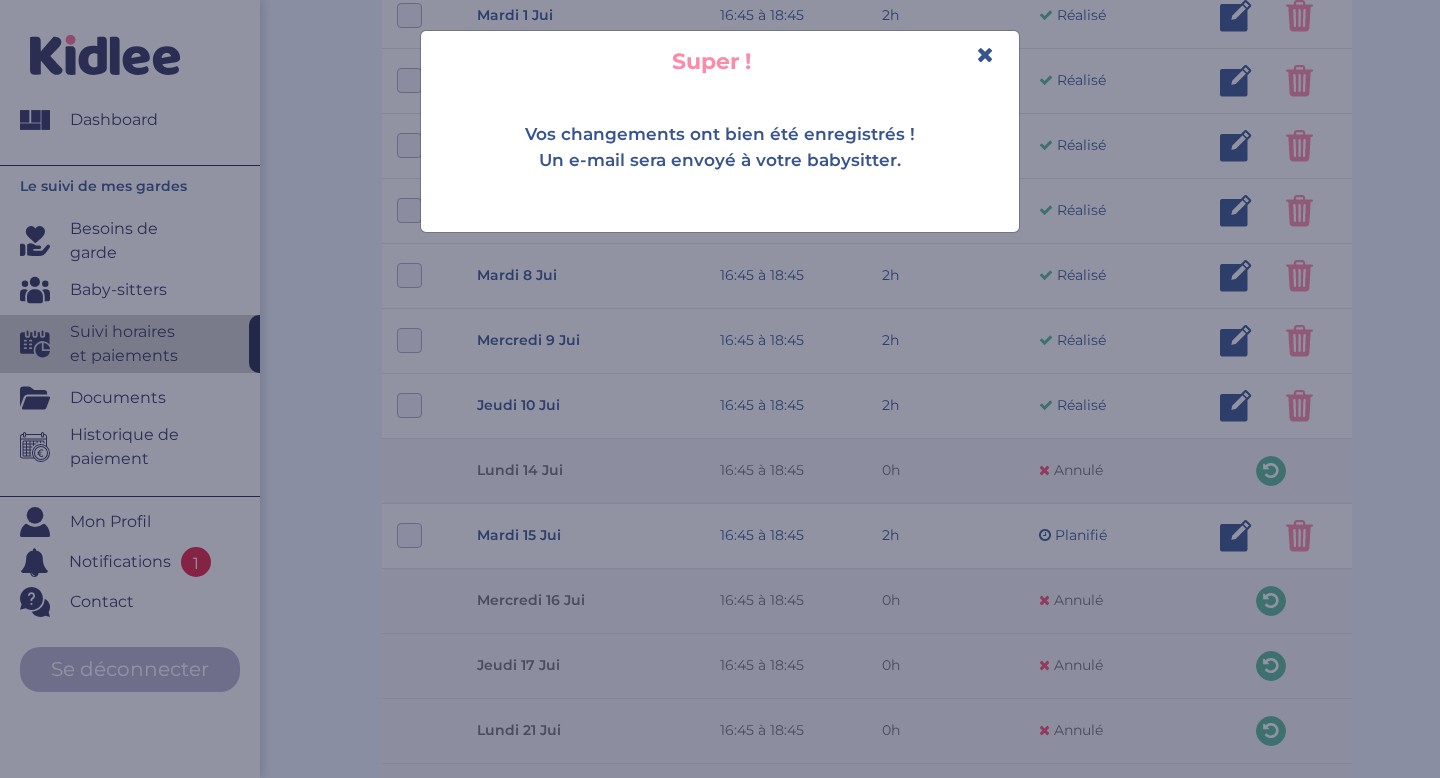 click at bounding box center (985, 54) 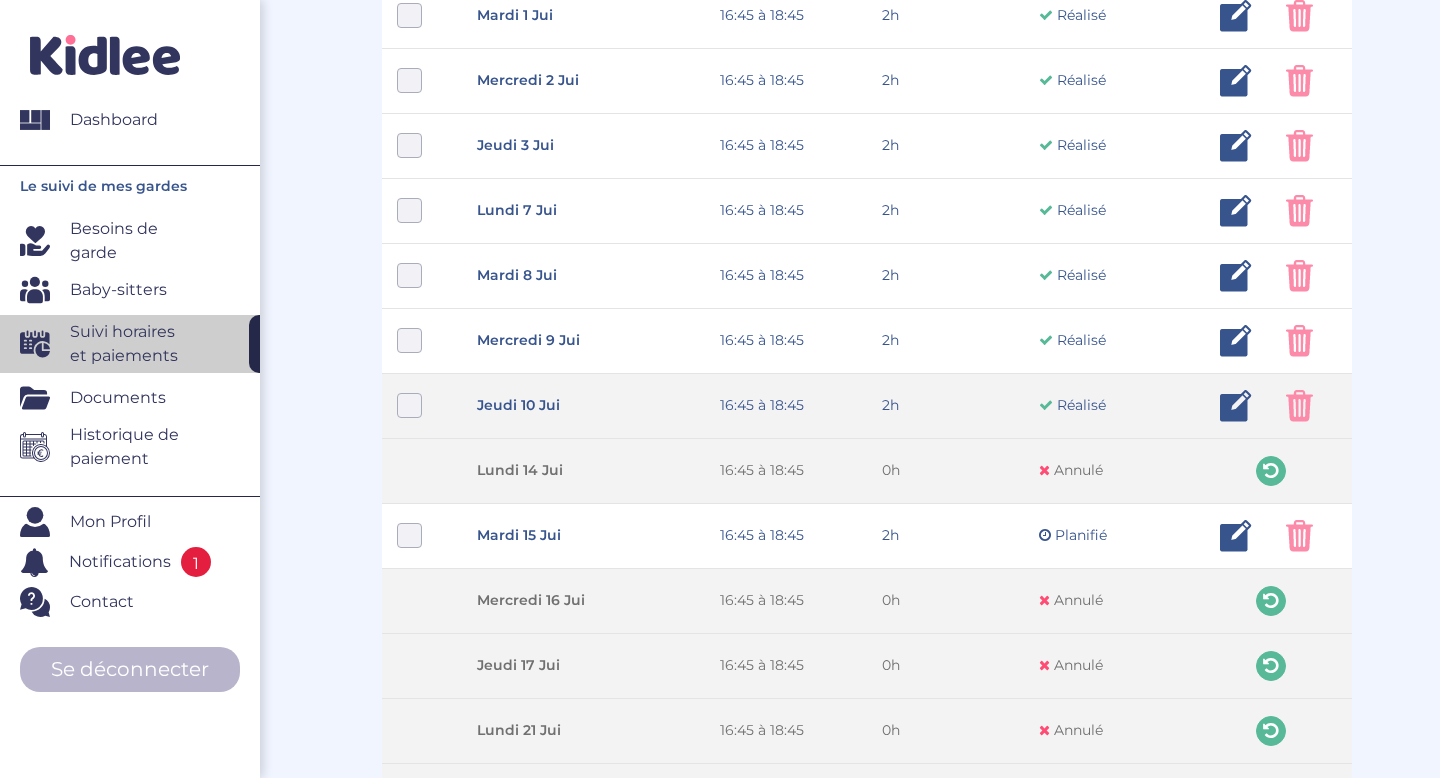 click at bounding box center [1236, 406] 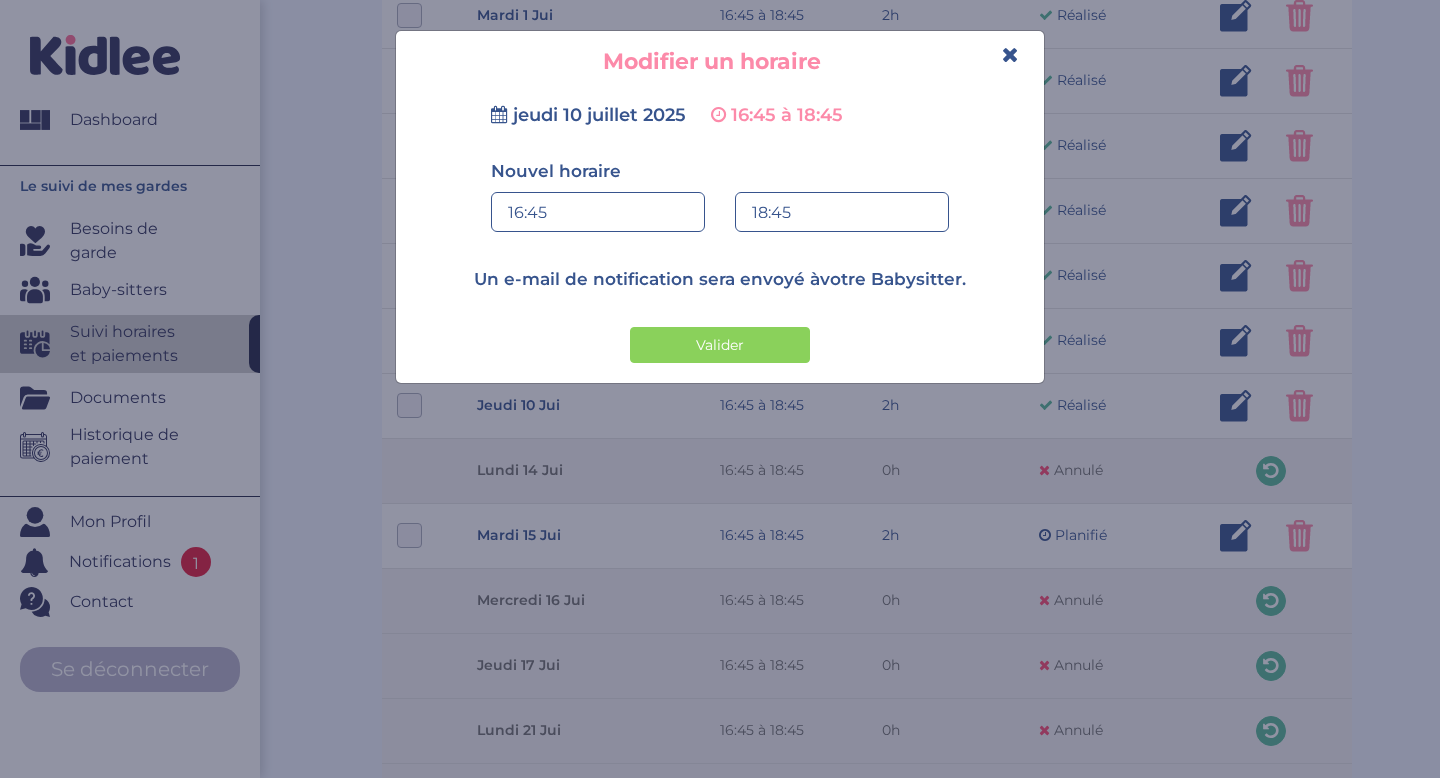 click on "18:45" at bounding box center [842, 213] 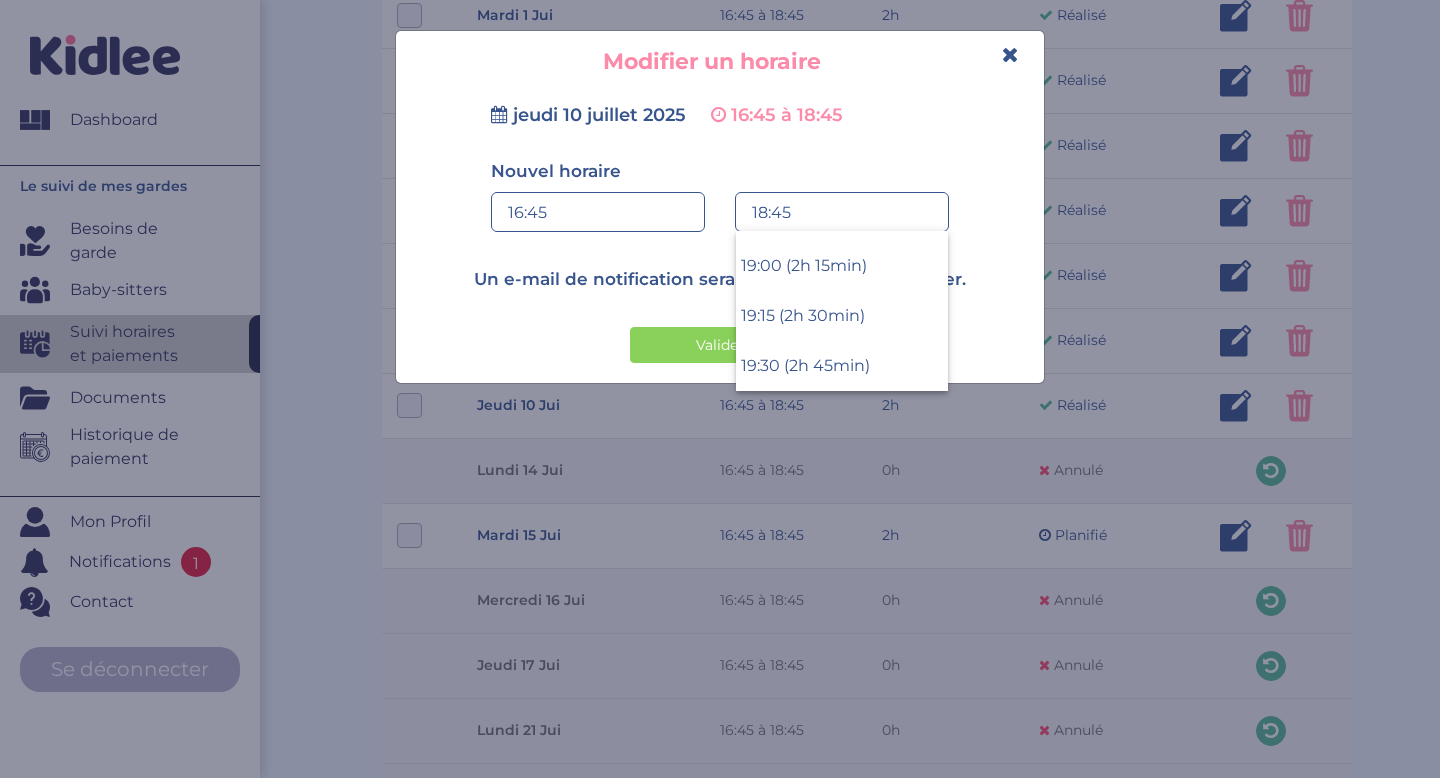 scroll, scrollTop: 411, scrollLeft: 0, axis: vertical 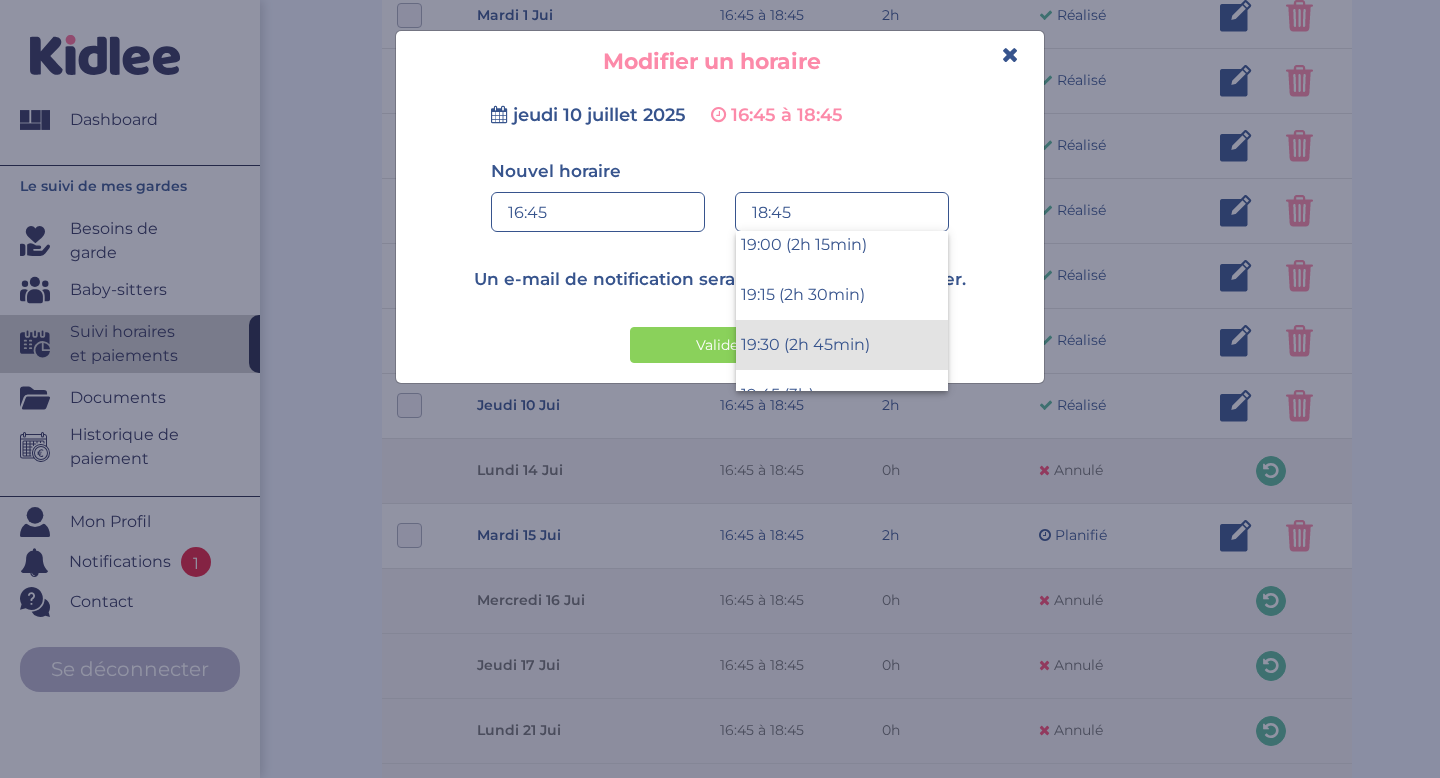 click on "19:30  (2h 45min)" at bounding box center [842, 345] 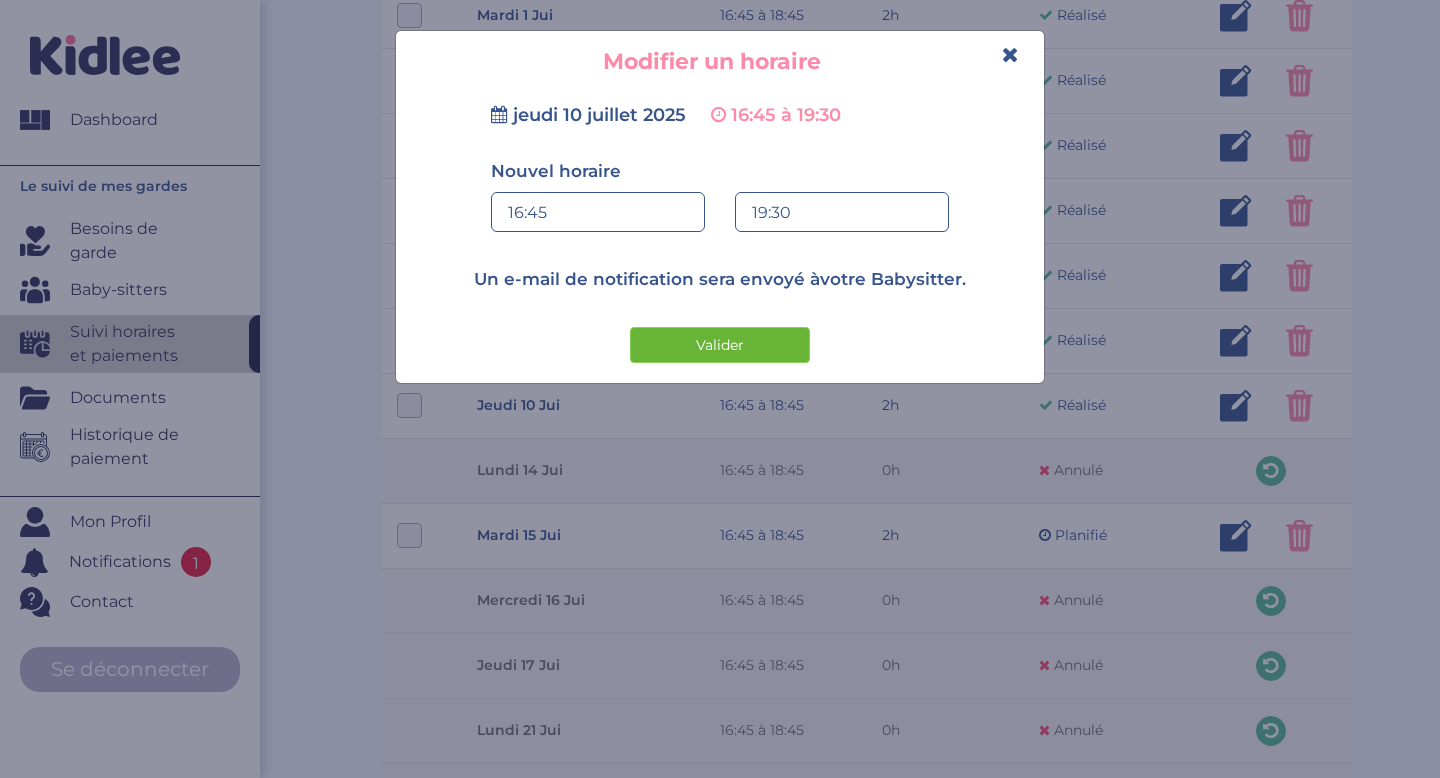 click on "Valider" at bounding box center [720, 345] 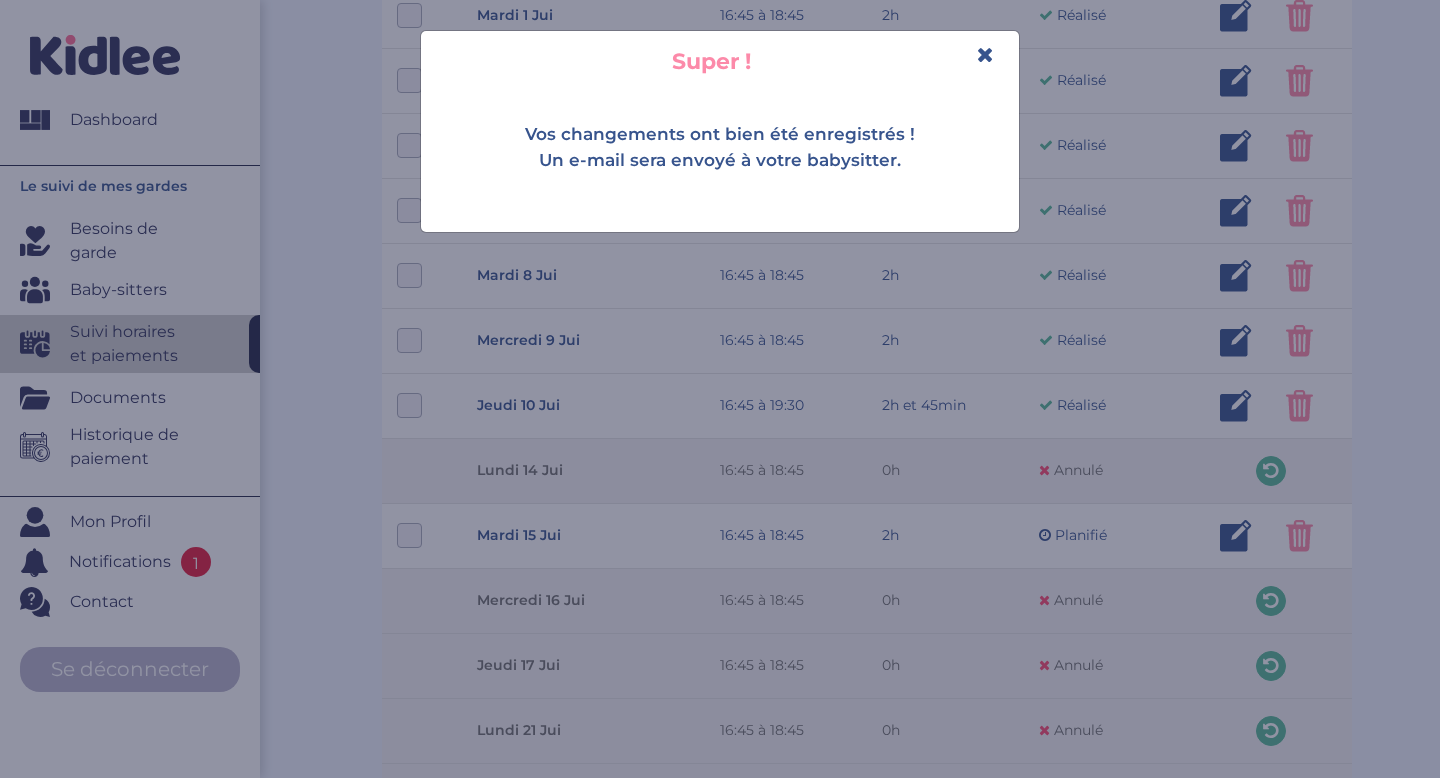 click at bounding box center [985, 54] 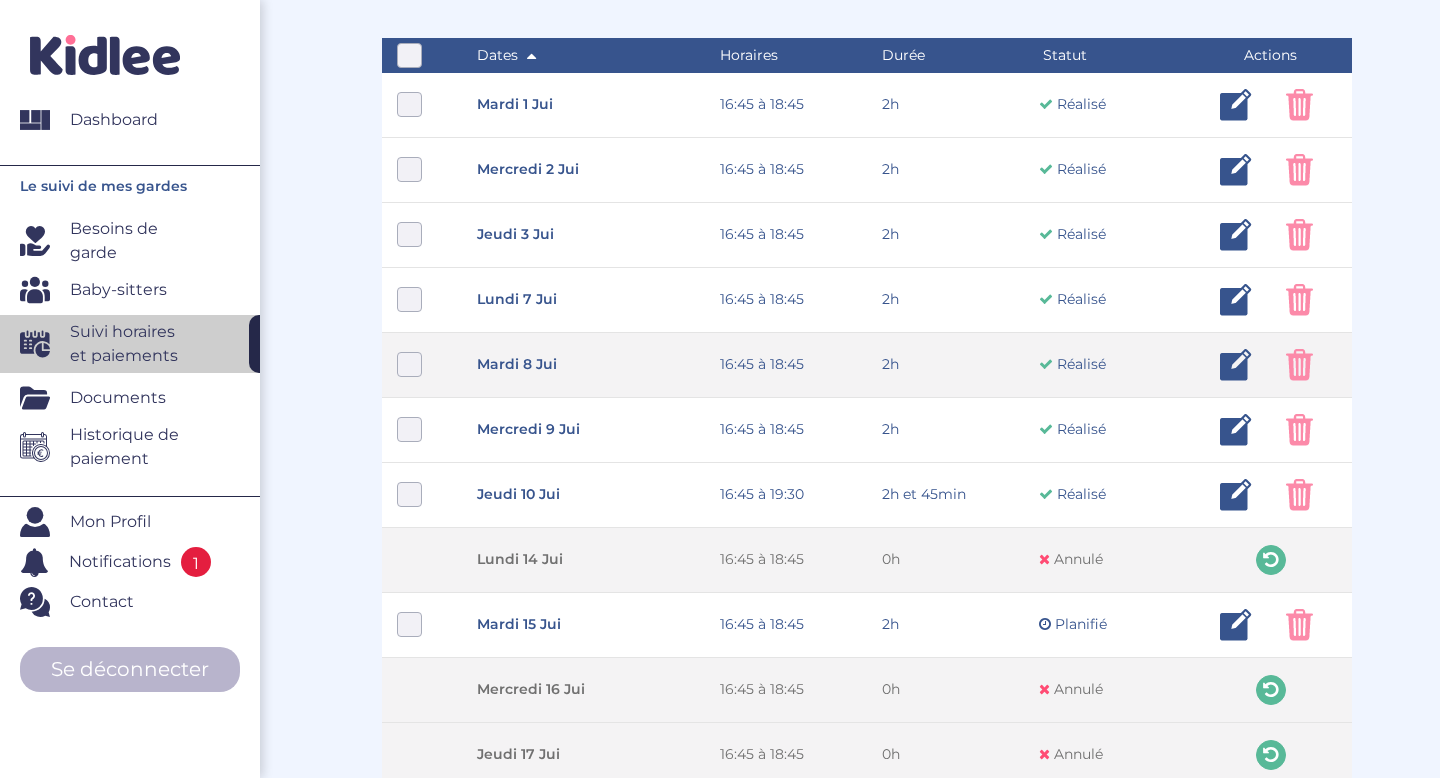 scroll, scrollTop: 442, scrollLeft: 0, axis: vertical 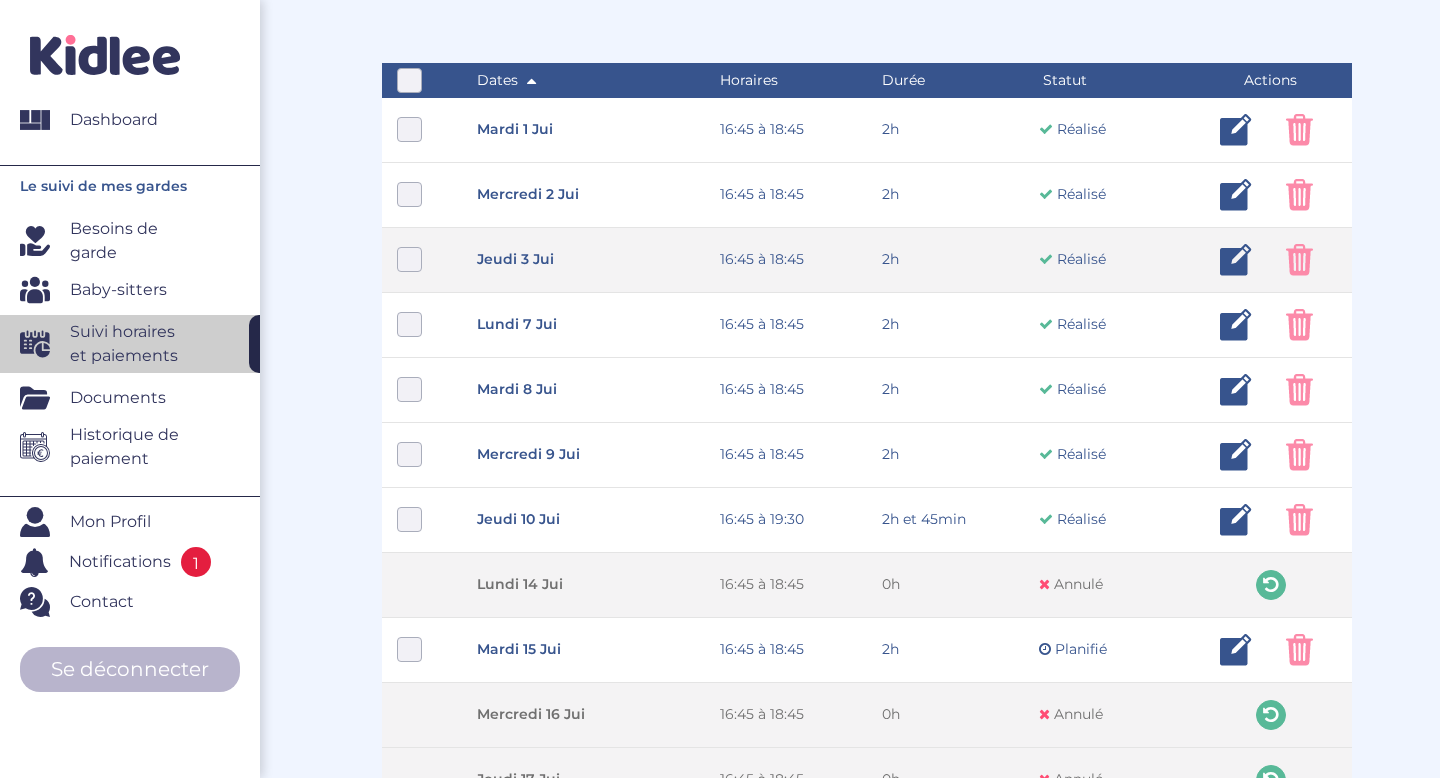 click at bounding box center [1236, 260] 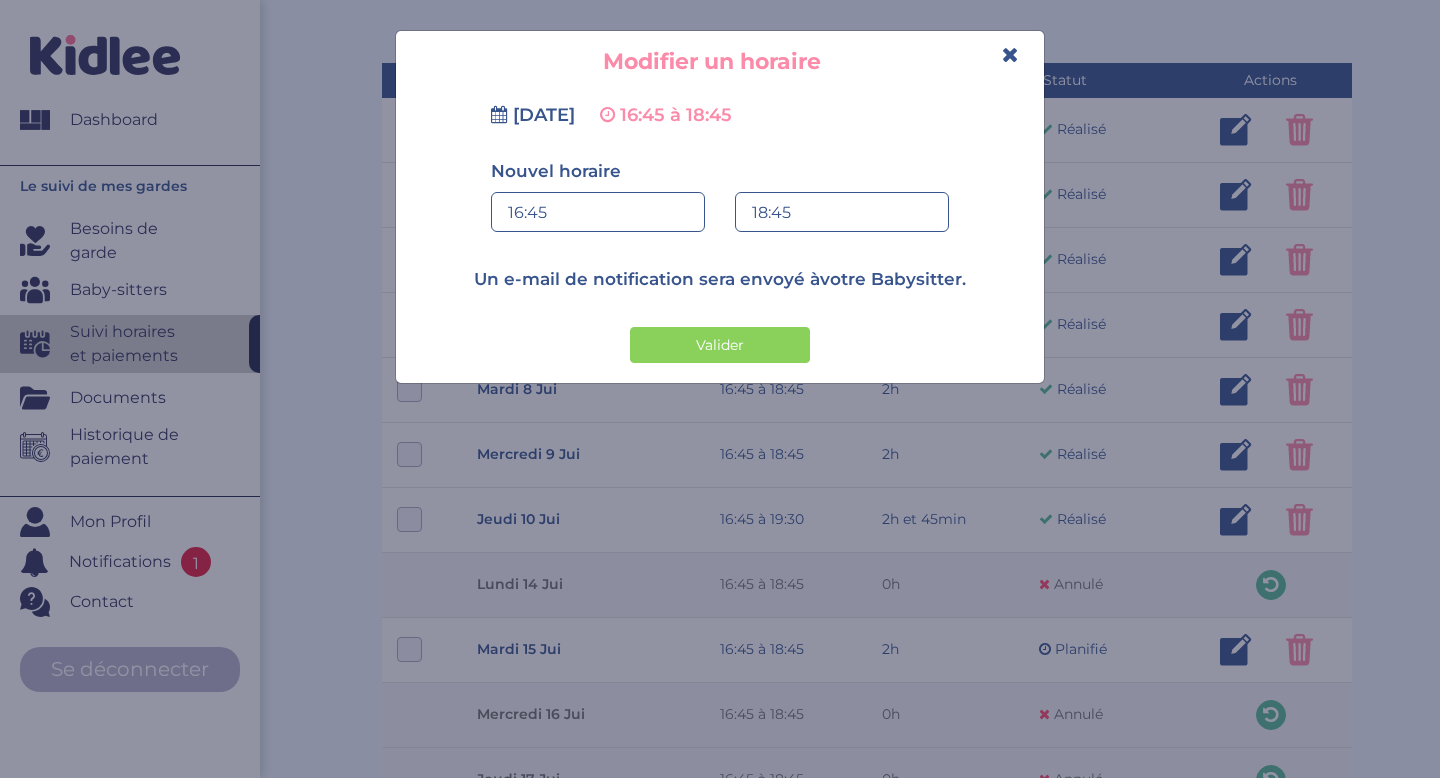 click on "18:45" at bounding box center (842, 213) 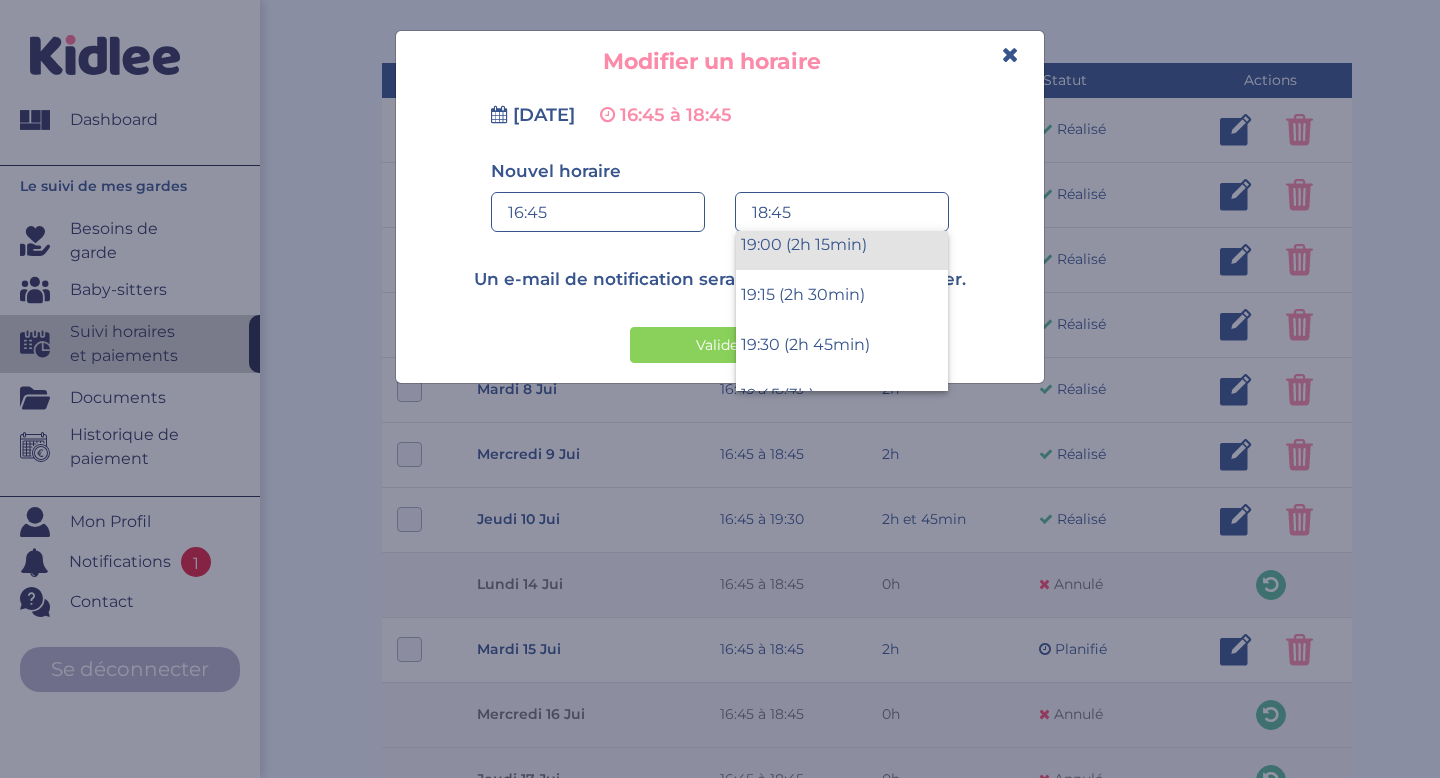 click on "19:00  (2h 15min)" at bounding box center (842, 245) 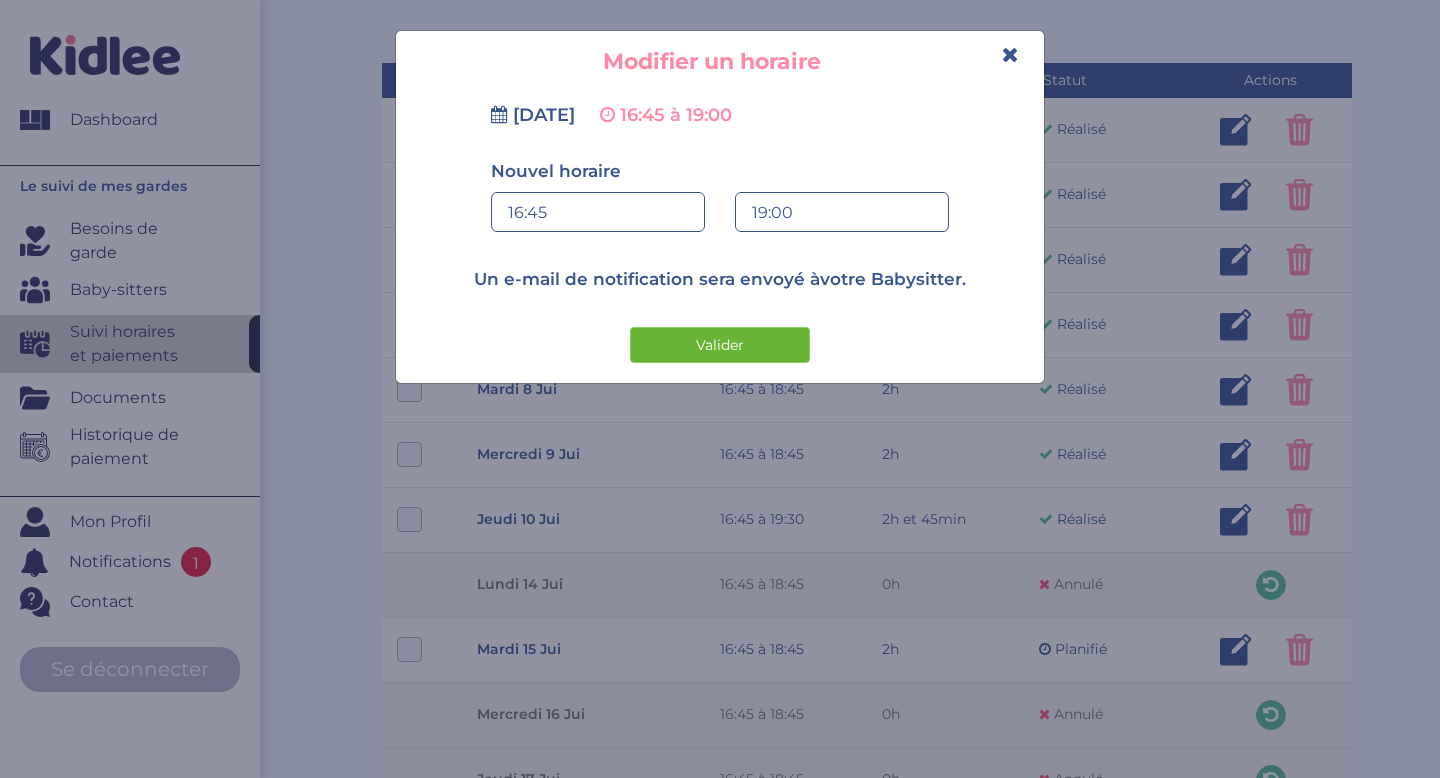 click on "Valider" at bounding box center [720, 345] 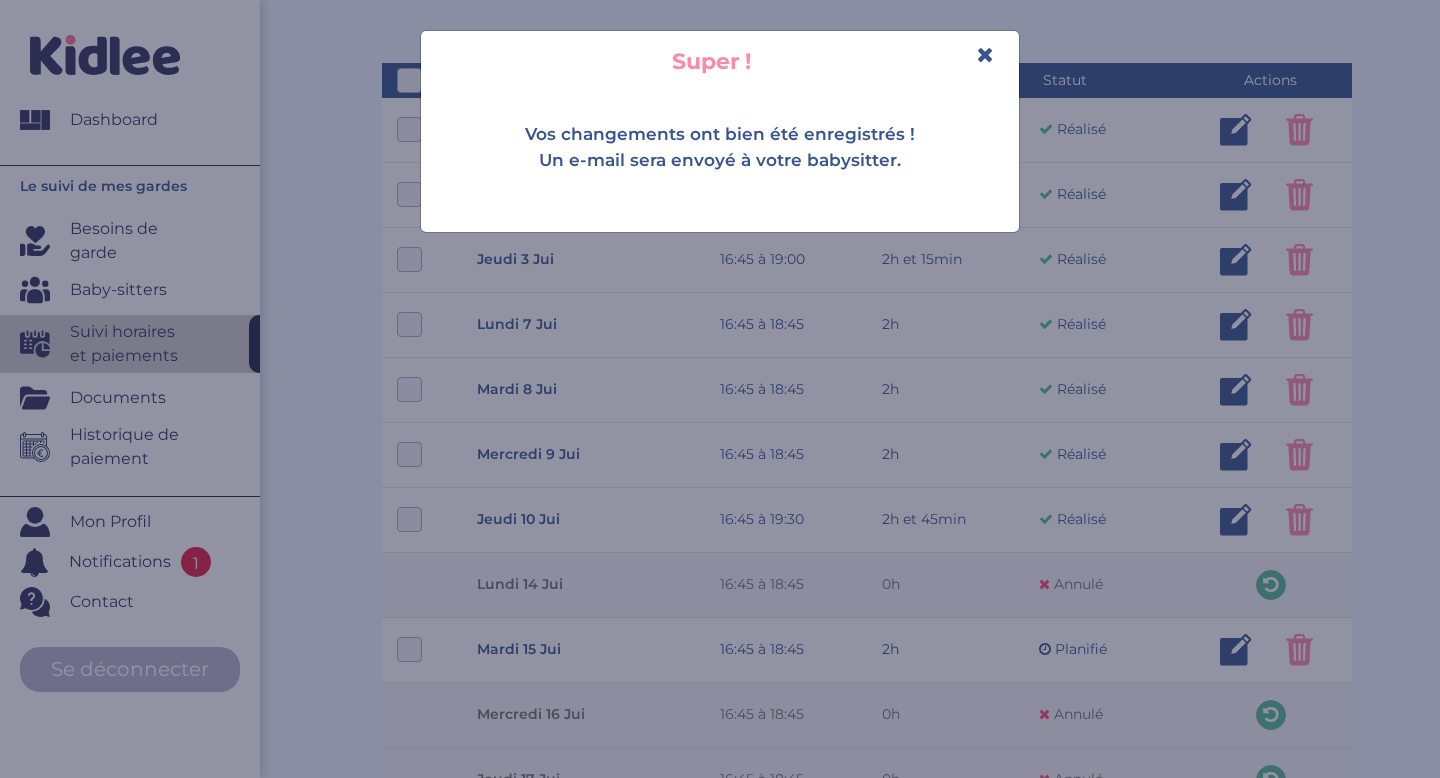 click at bounding box center [985, 54] 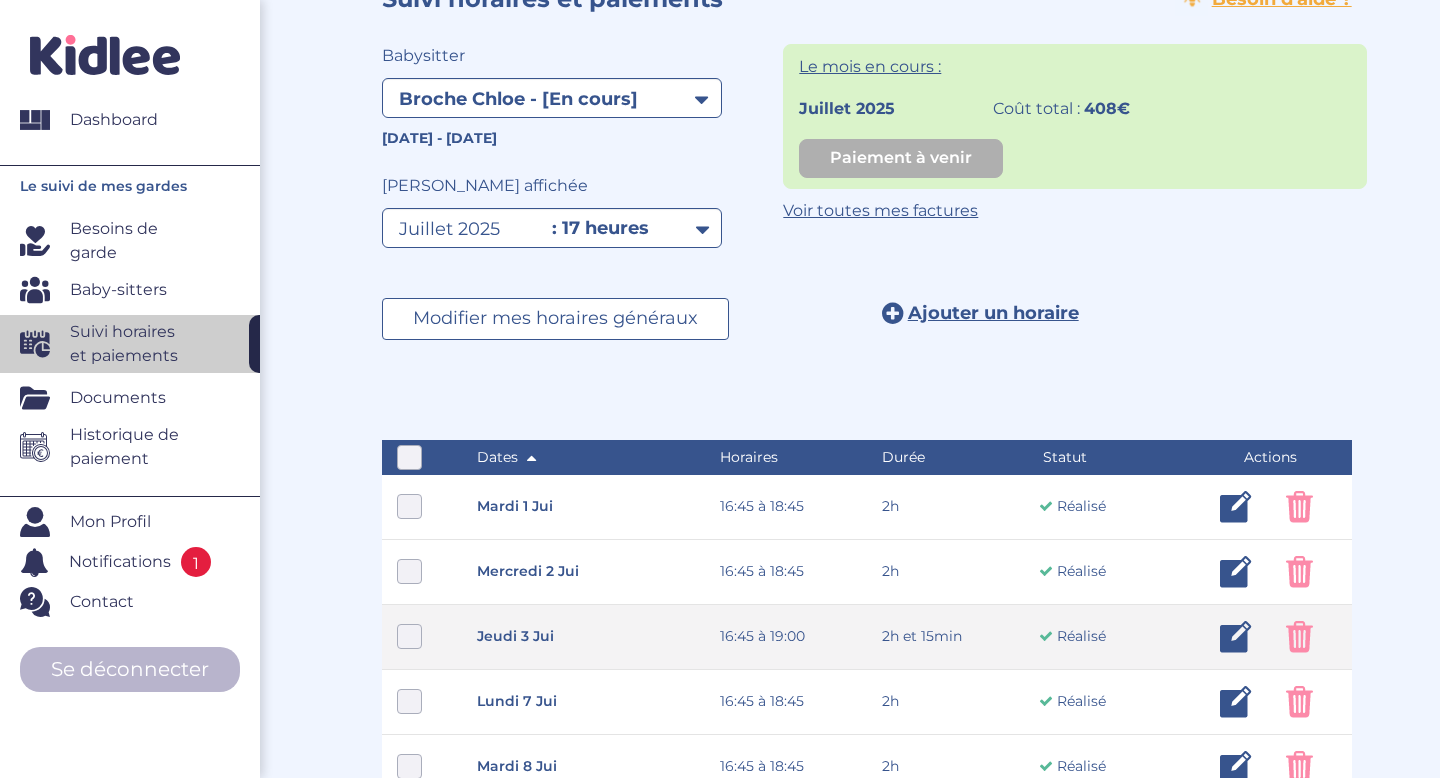 scroll, scrollTop: 0, scrollLeft: 0, axis: both 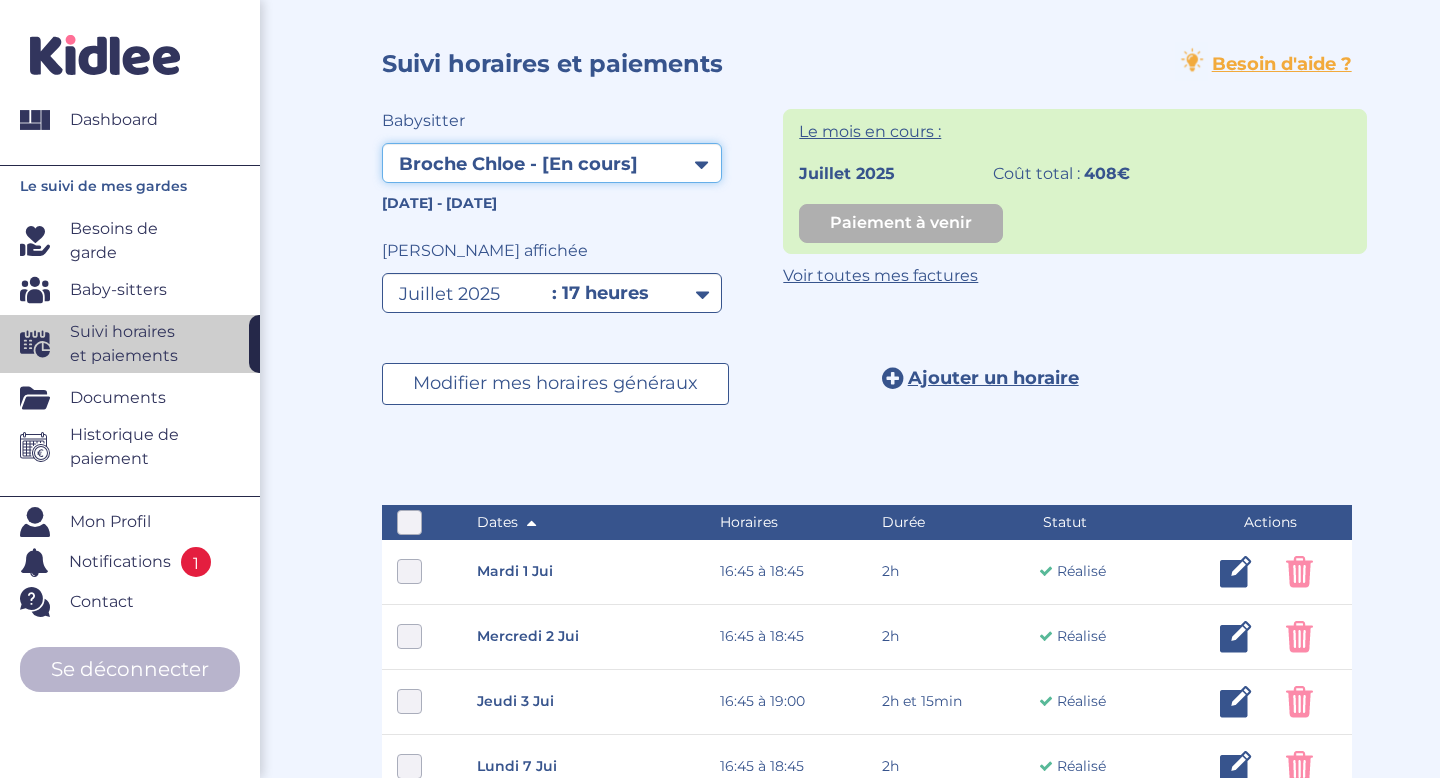click on "Filtrer par membre
Broche Chloe - [En cours]" at bounding box center (552, 163) 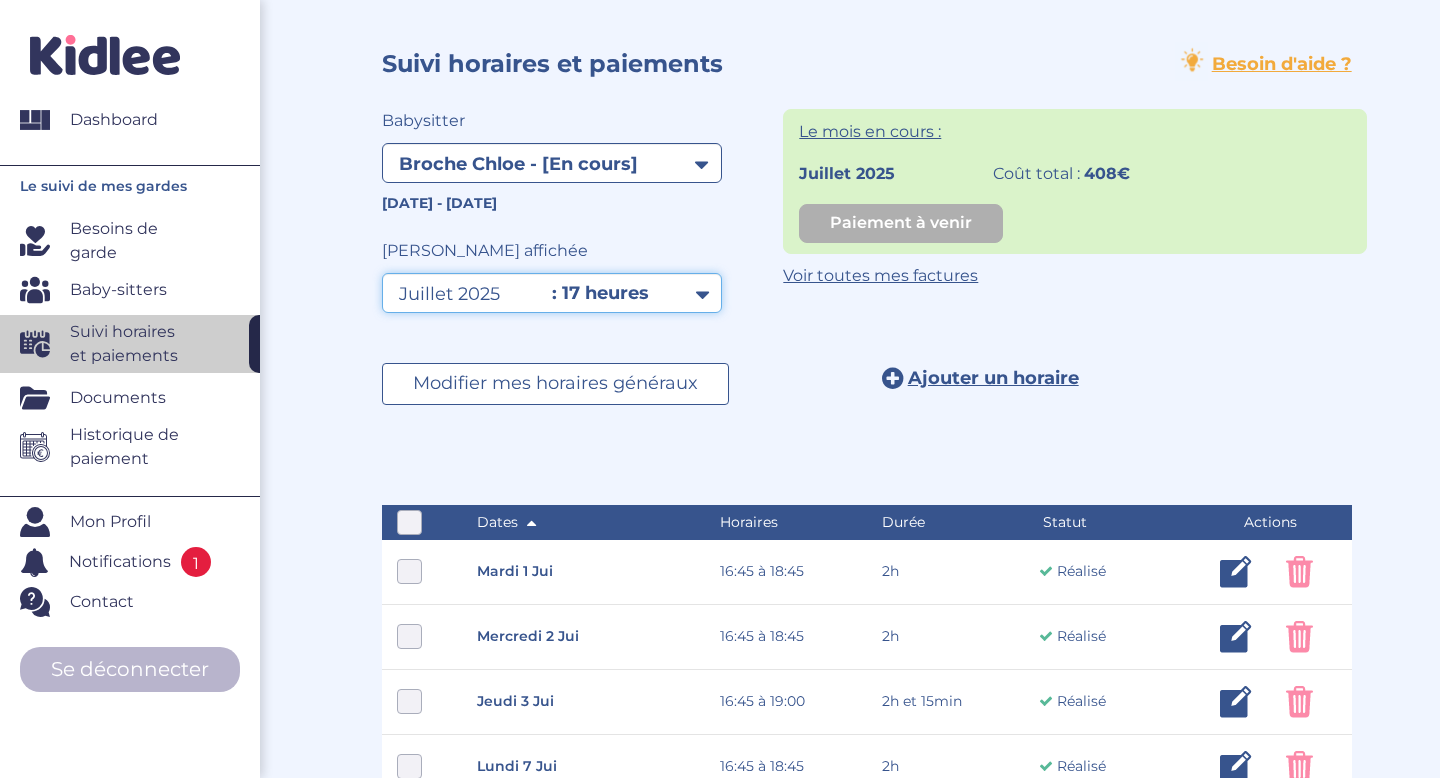 click on "Filtrer par mois
mars 2025
avril 2025
mai 2025
juin 2025
juillet 2025" at bounding box center [552, 293] 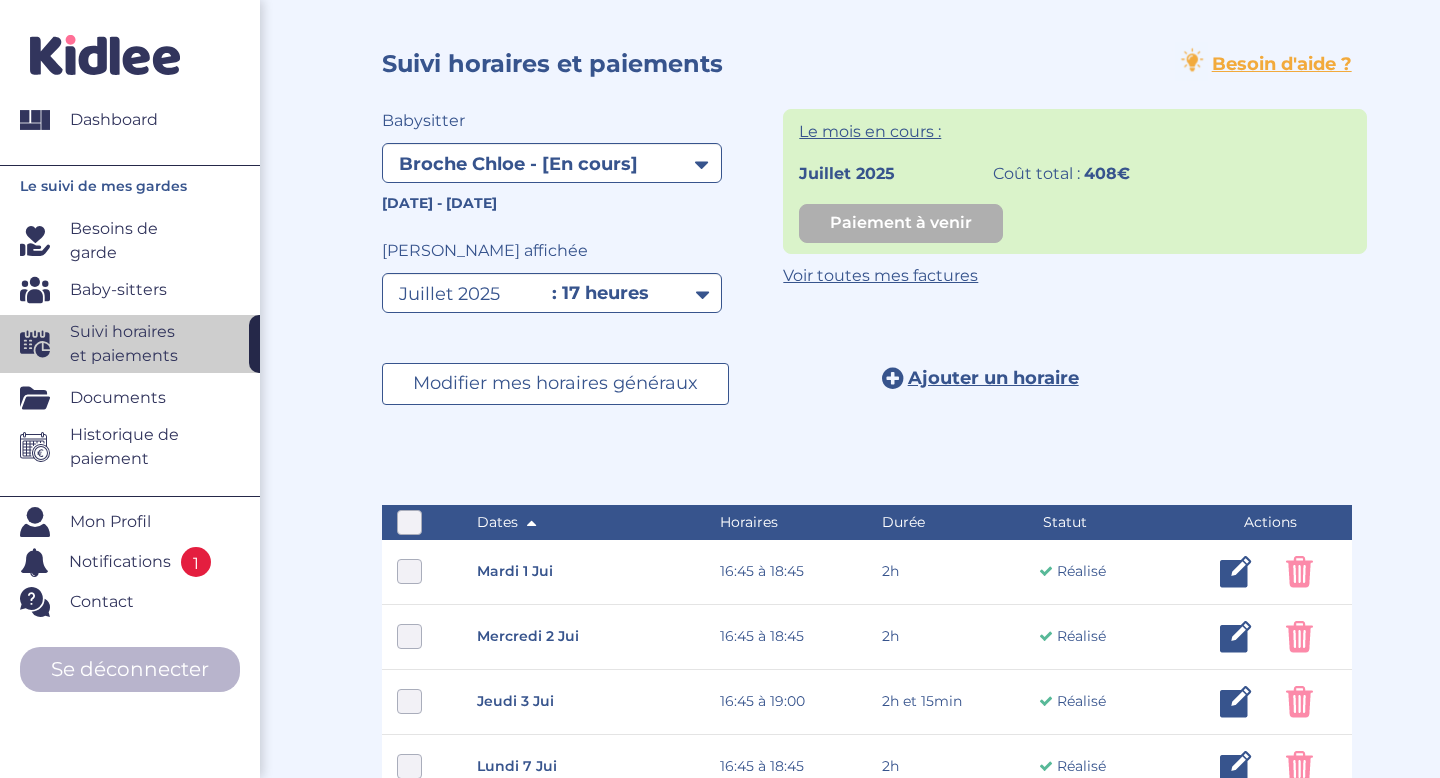 click on "Documents" at bounding box center (118, 398) 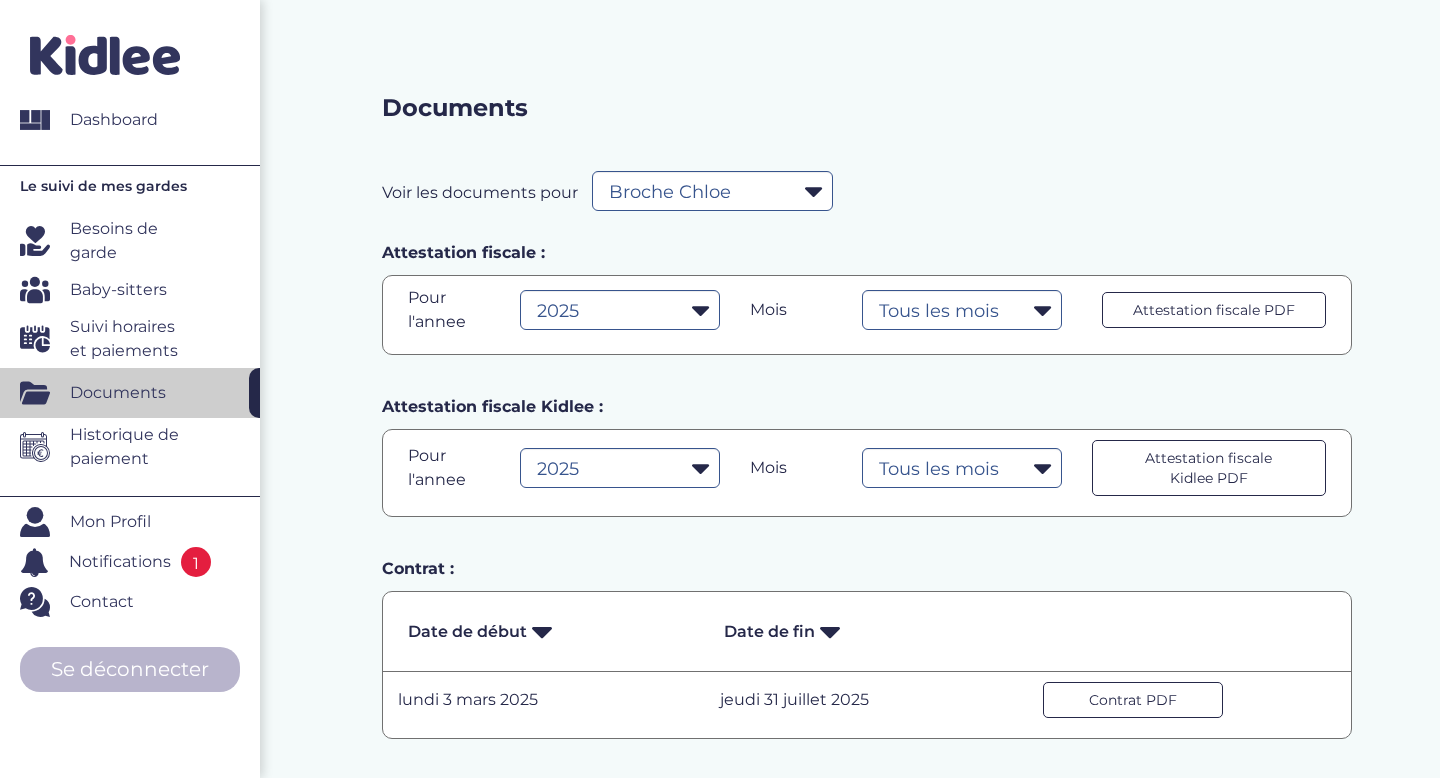 select on "40053" 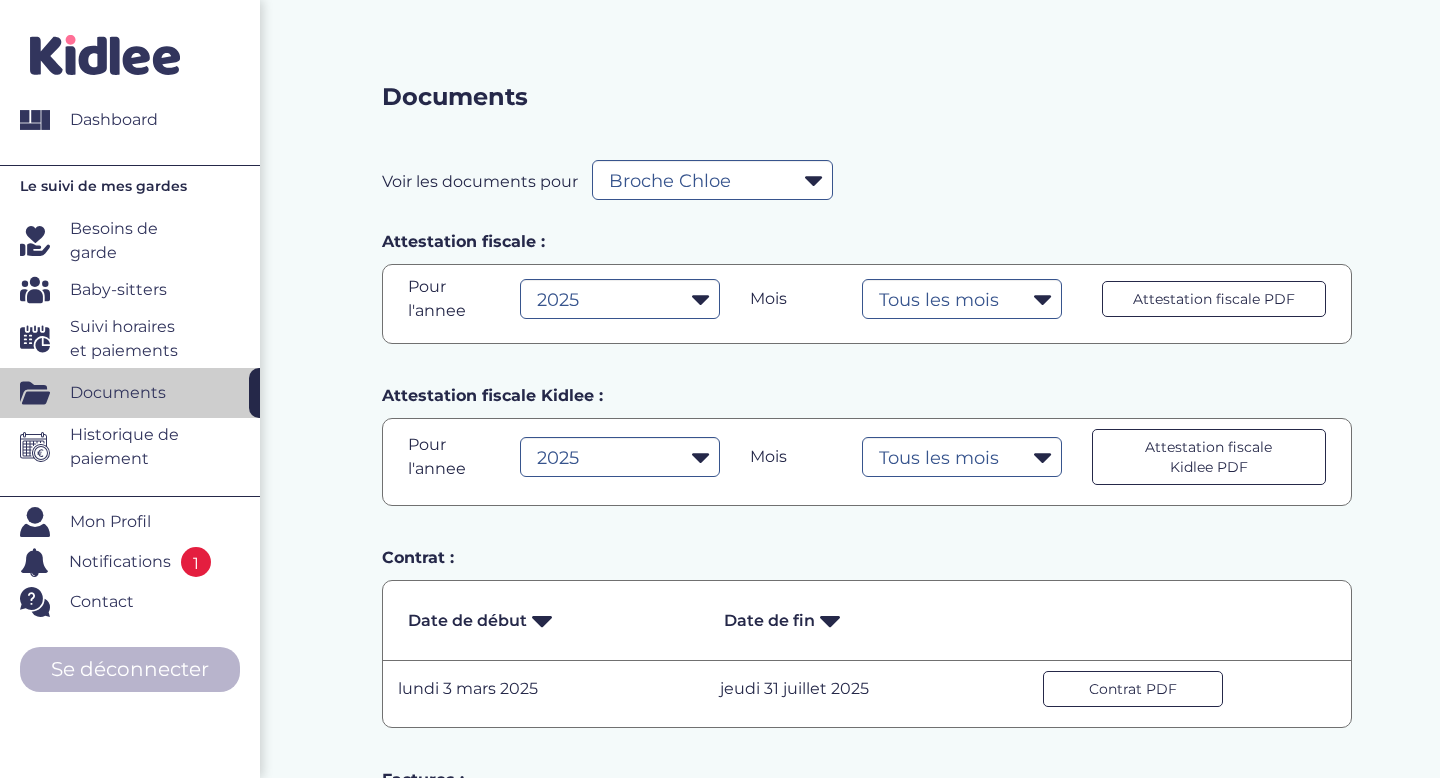 scroll, scrollTop: 0, scrollLeft: 0, axis: both 